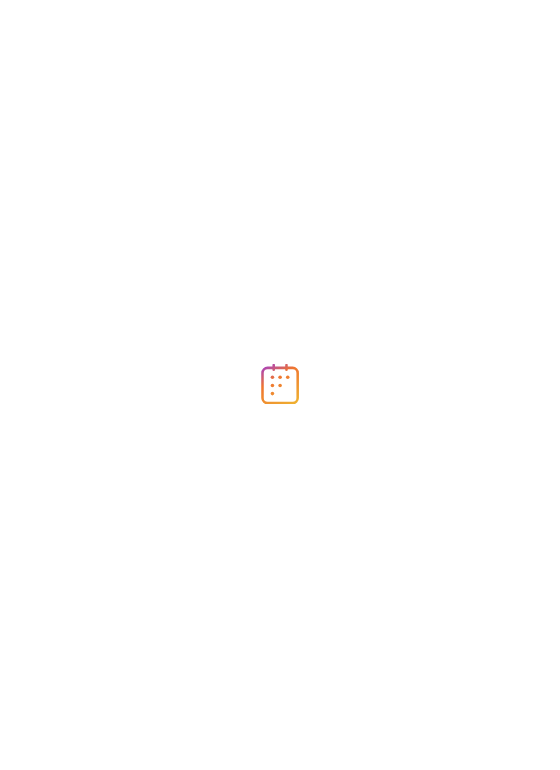 scroll, scrollTop: 0, scrollLeft: 0, axis: both 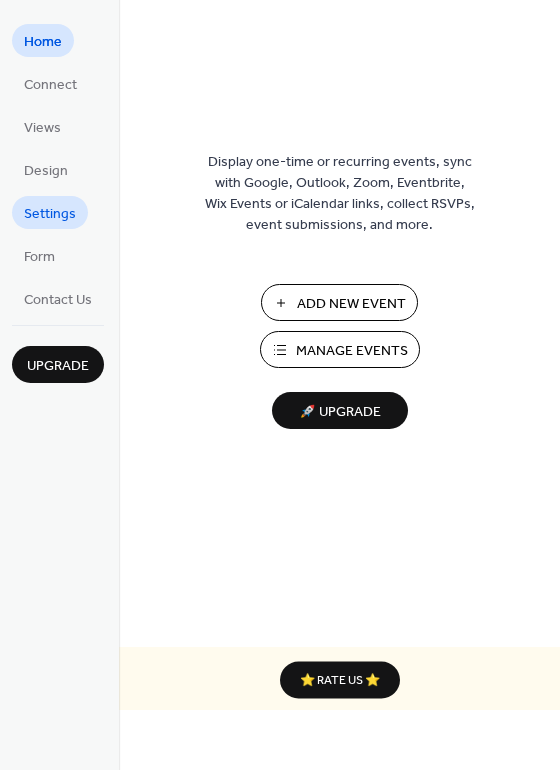 click on "Settings" at bounding box center [50, 214] 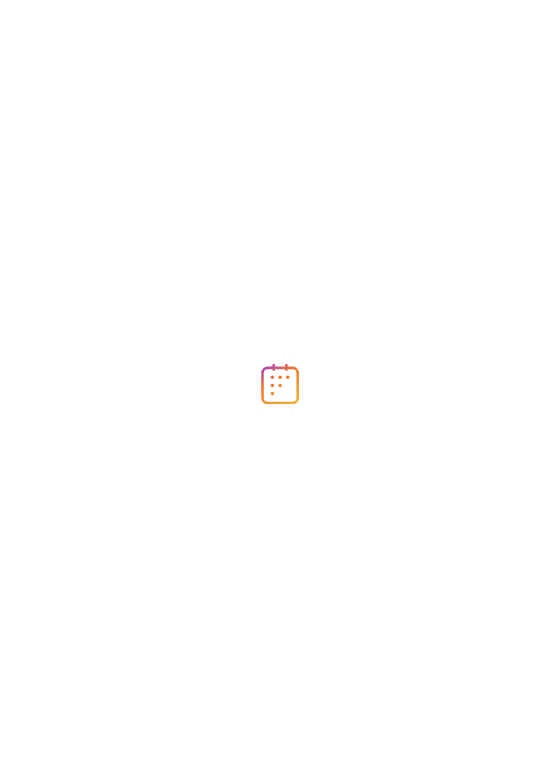 scroll, scrollTop: 0, scrollLeft: 0, axis: both 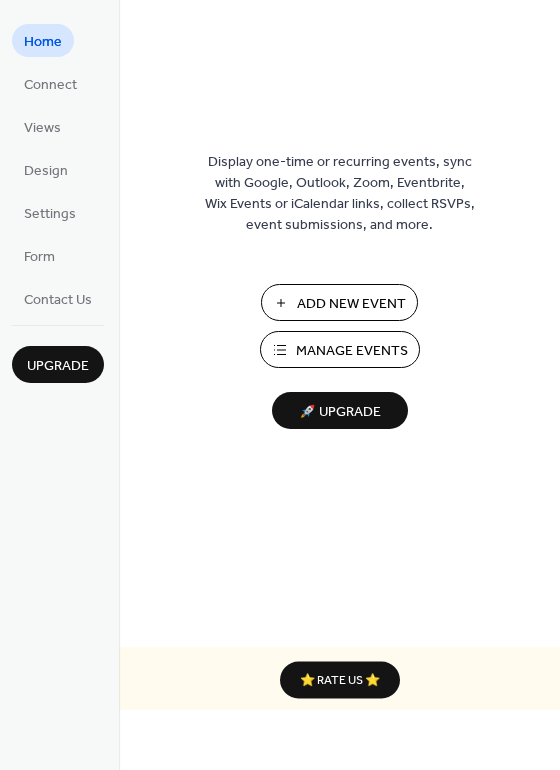 click on "Manage Events" at bounding box center (352, 351) 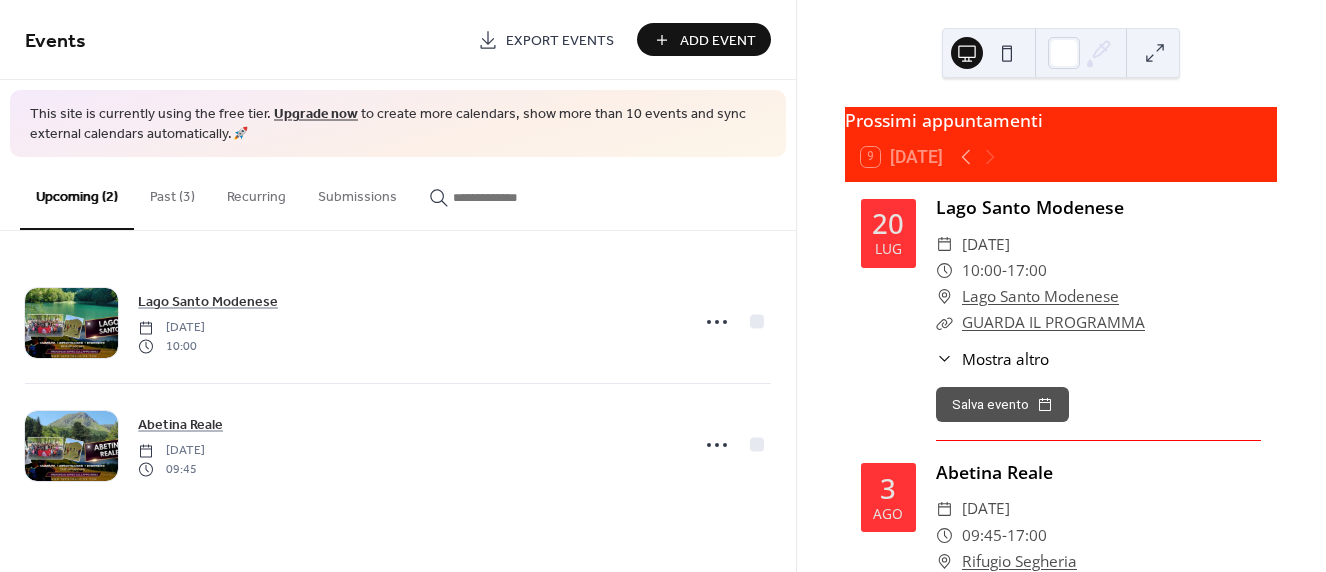 scroll, scrollTop: 0, scrollLeft: 0, axis: both 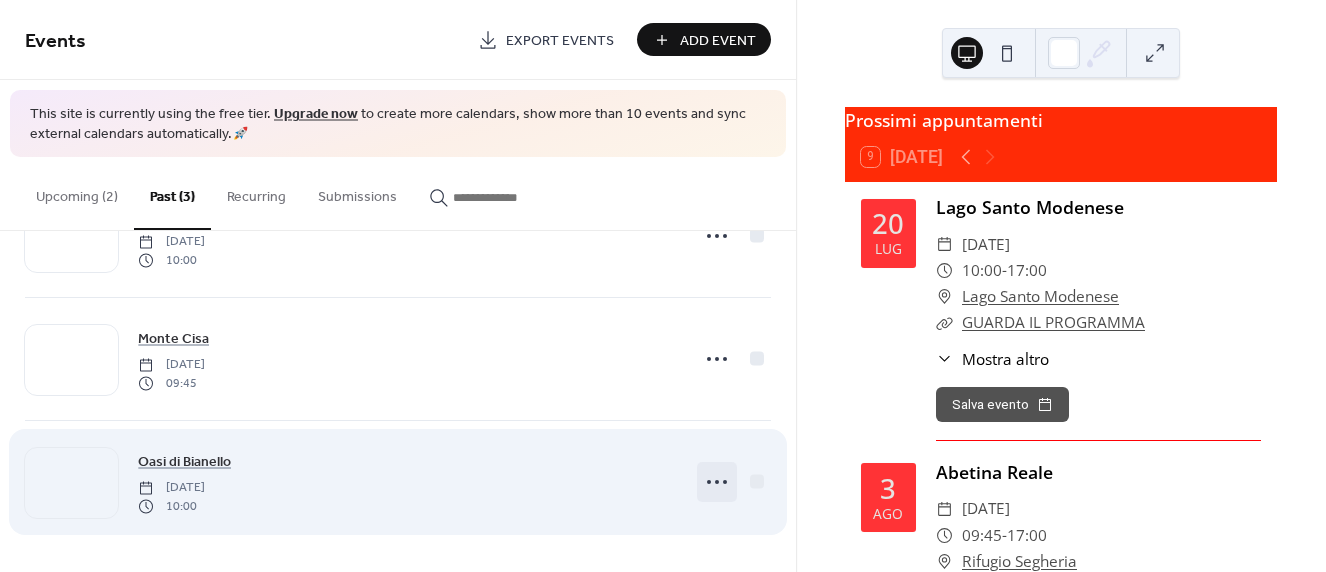 click 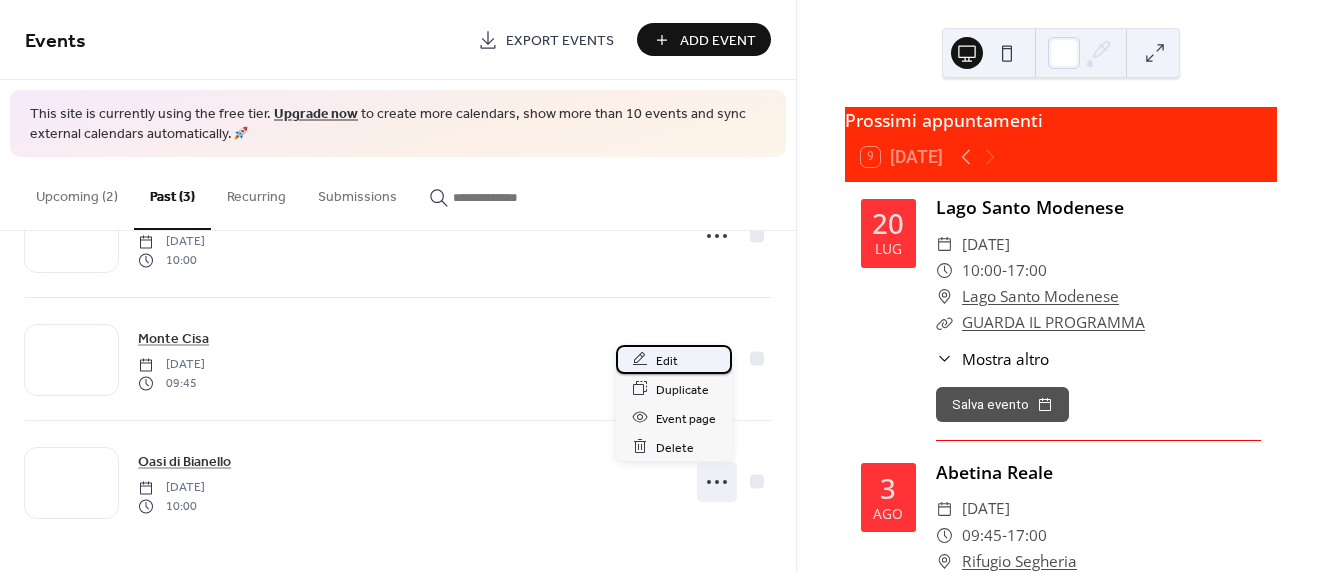 click on "Edit" at bounding box center (667, 360) 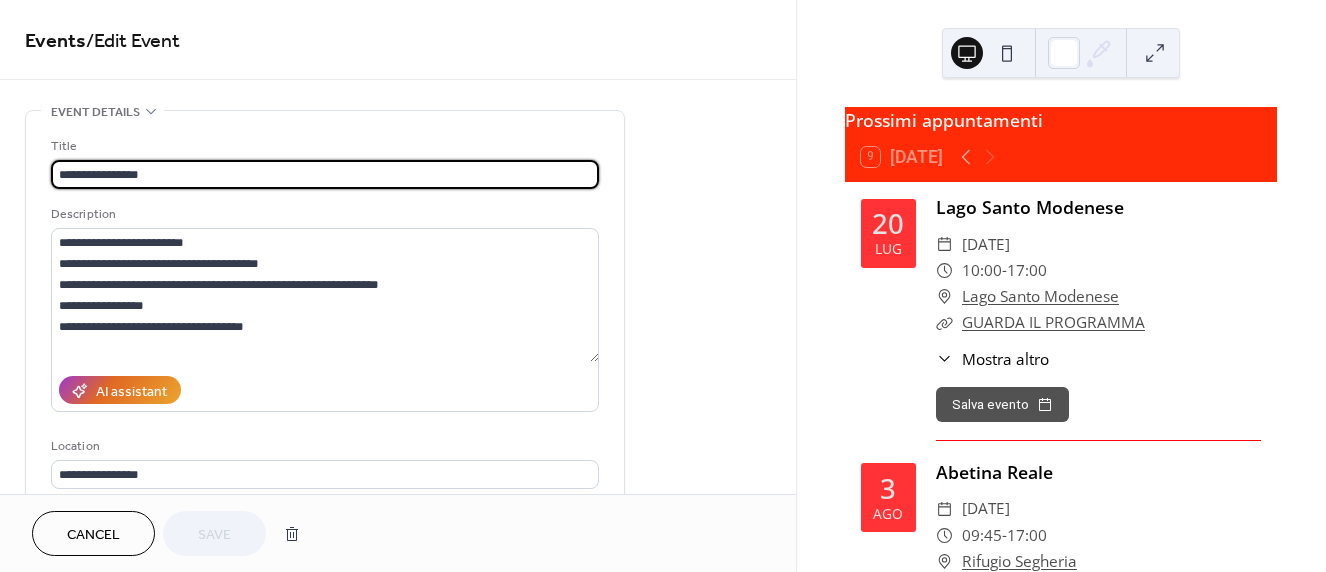 scroll, scrollTop: 0, scrollLeft: 0, axis: both 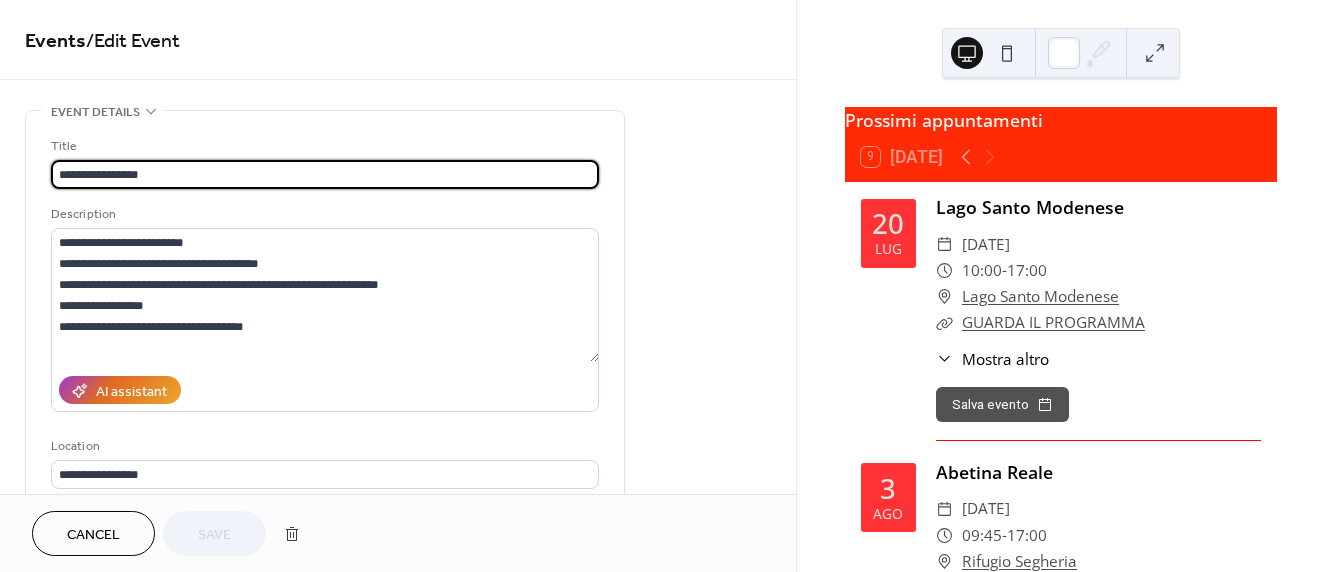 drag, startPoint x: 77, startPoint y: 176, endPoint x: 39, endPoint y: 176, distance: 38 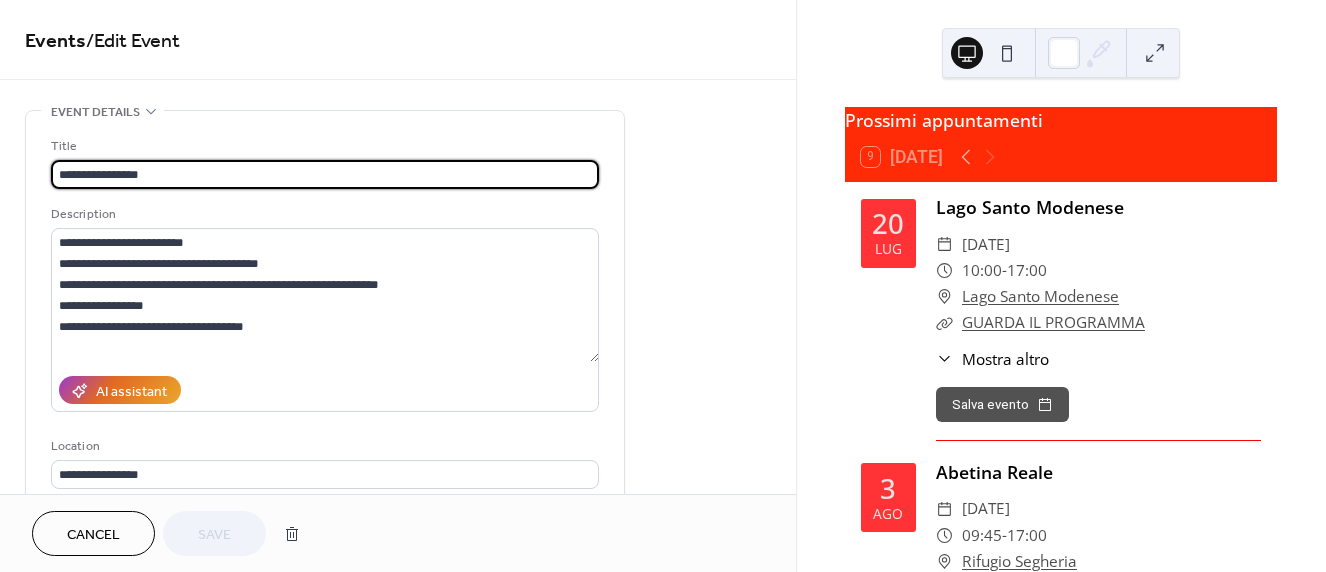 click on "**********" at bounding box center [325, 364] 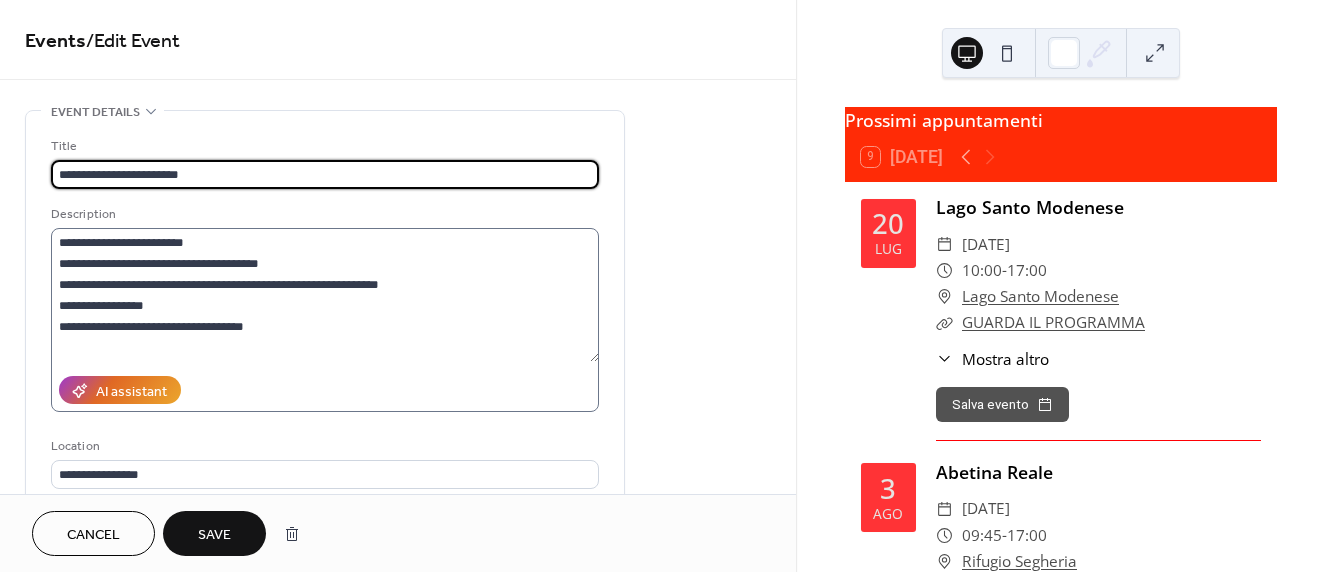 type on "**********" 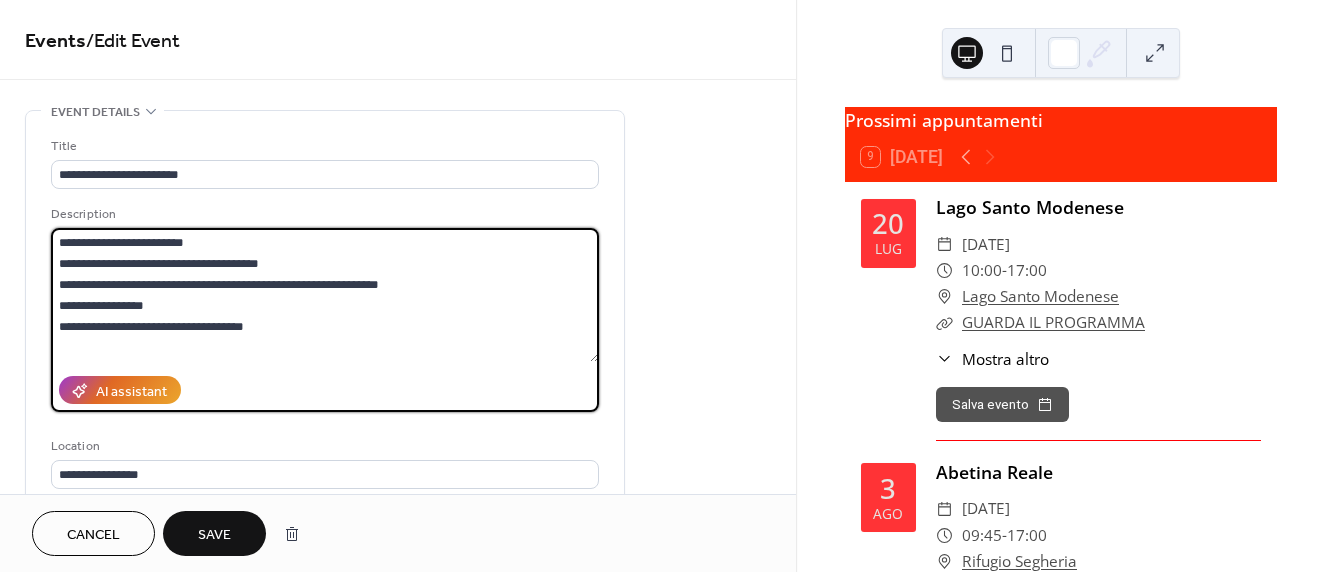 click on "**********" at bounding box center (325, 295) 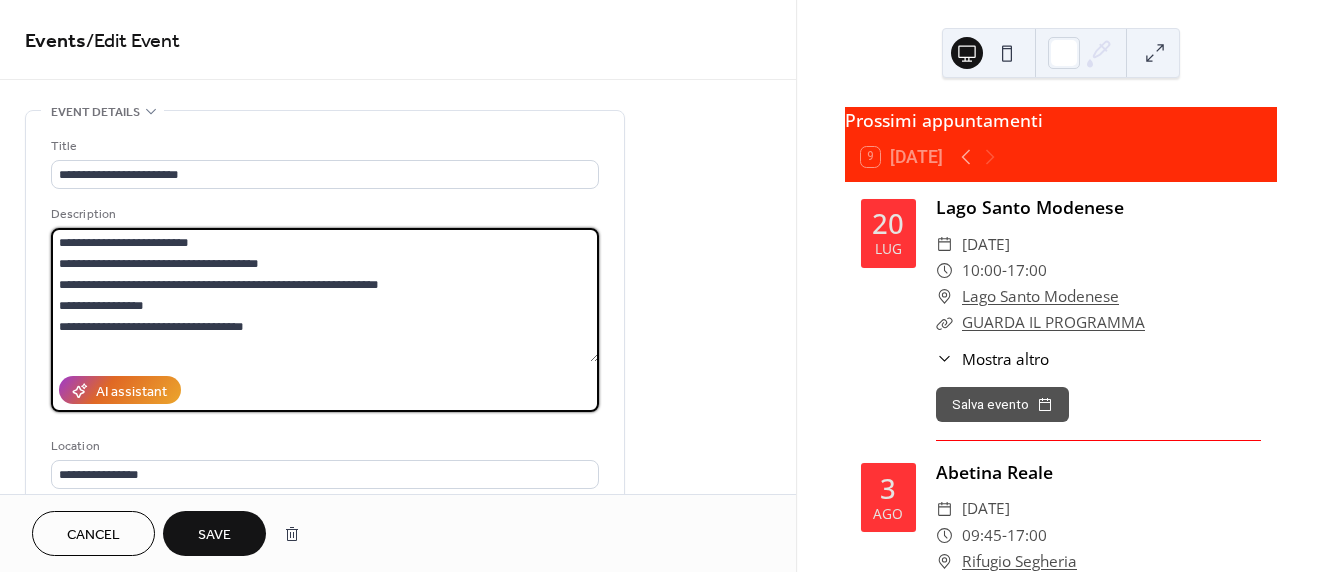 drag, startPoint x: 97, startPoint y: 262, endPoint x: 296, endPoint y: 265, distance: 199.02261 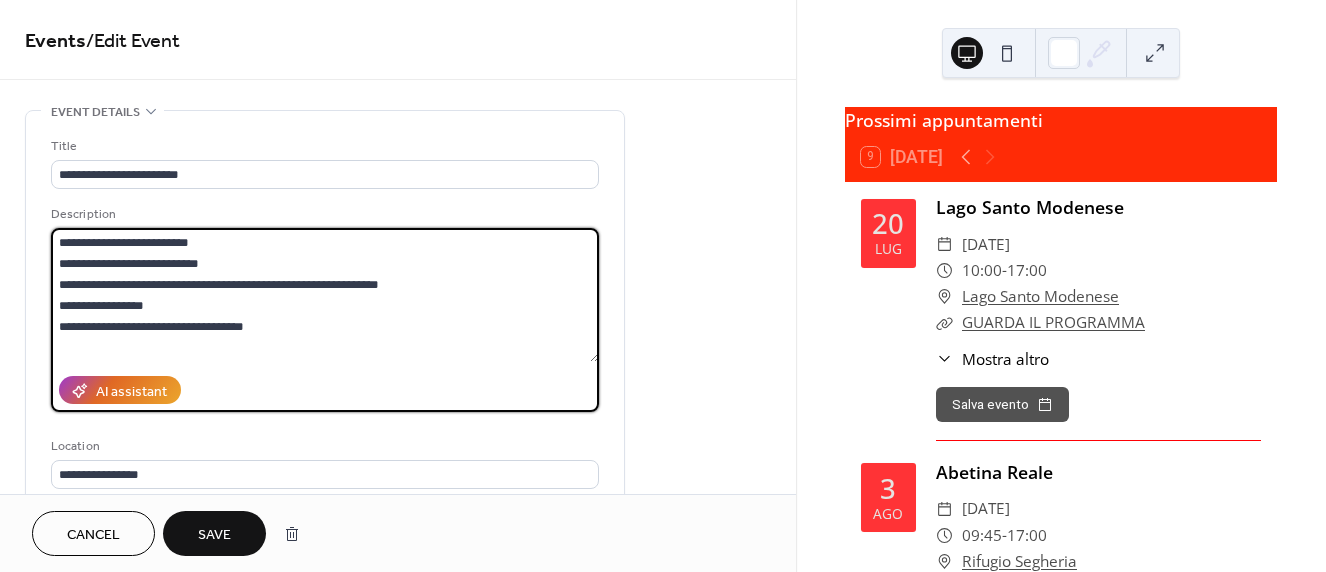 click on "**********" at bounding box center [325, 295] 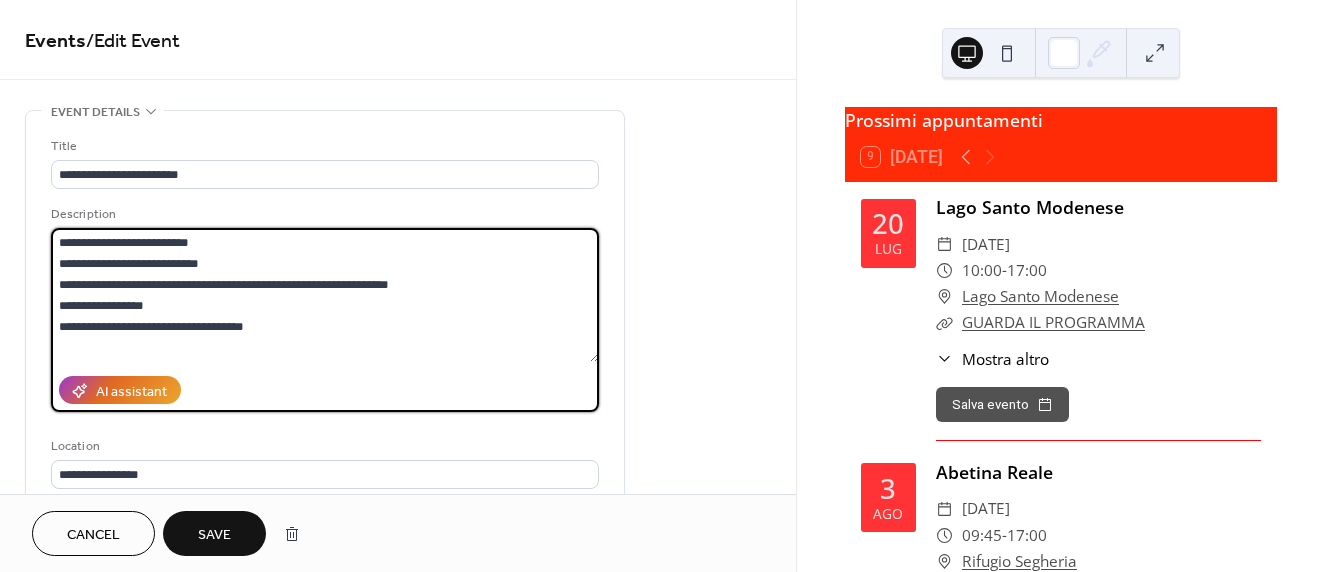 drag, startPoint x: 121, startPoint y: 322, endPoint x: 296, endPoint y: 320, distance: 175.01143 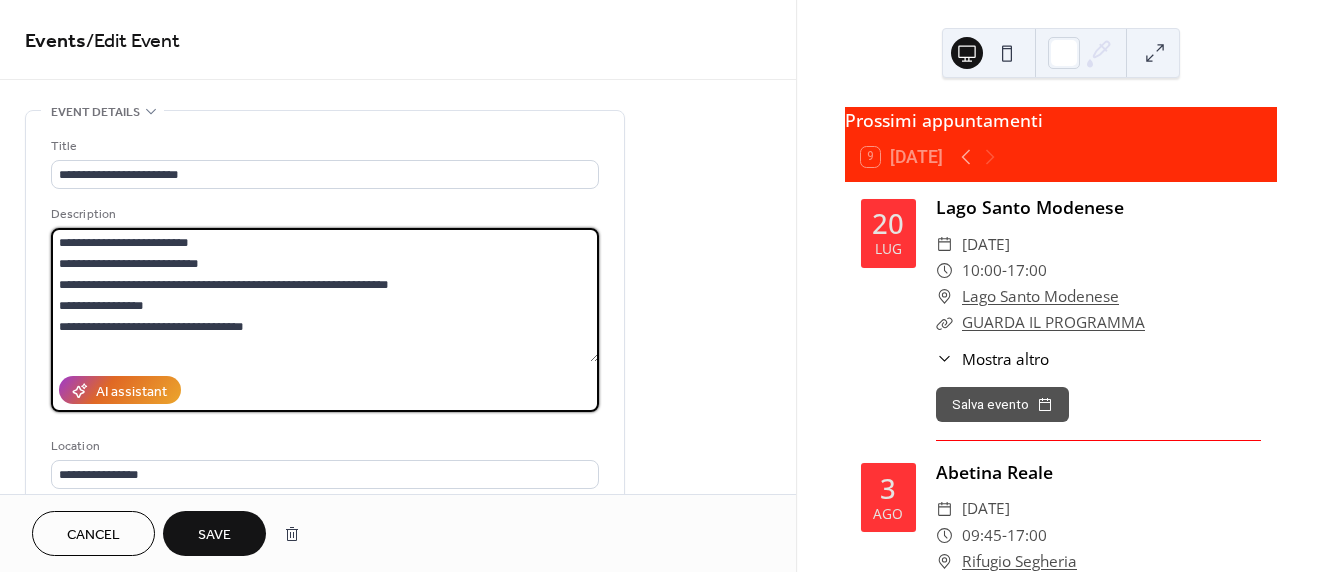 click on "**********" at bounding box center (325, 295) 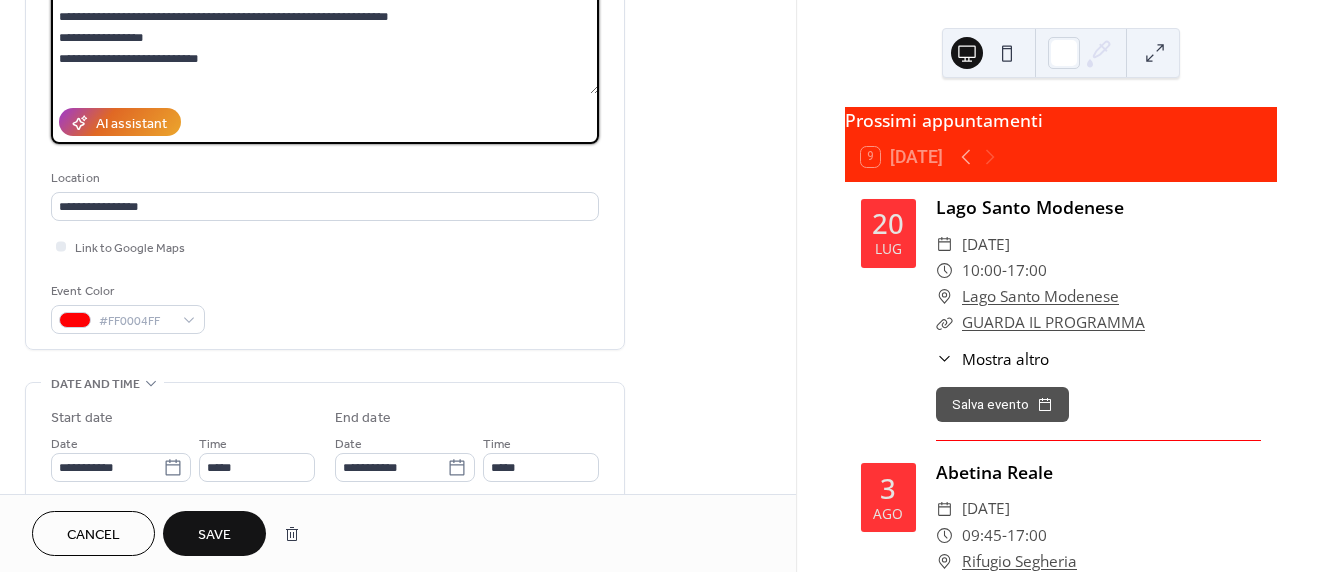 scroll, scrollTop: 300, scrollLeft: 0, axis: vertical 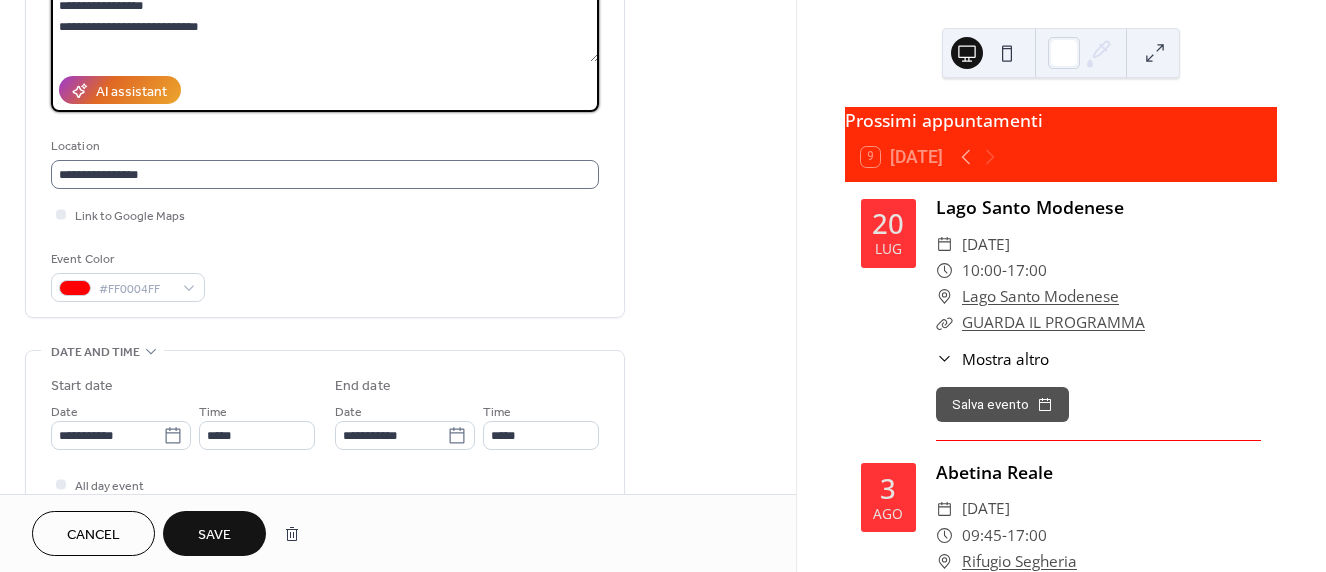 type on "**********" 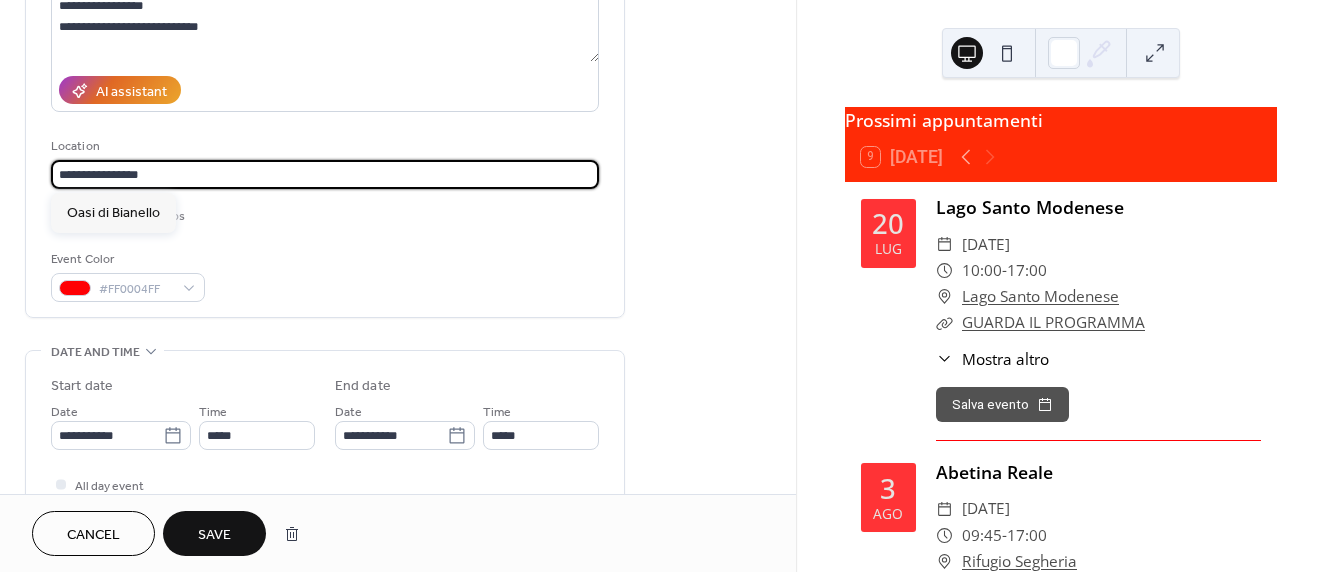 click on "**********" at bounding box center [325, 174] 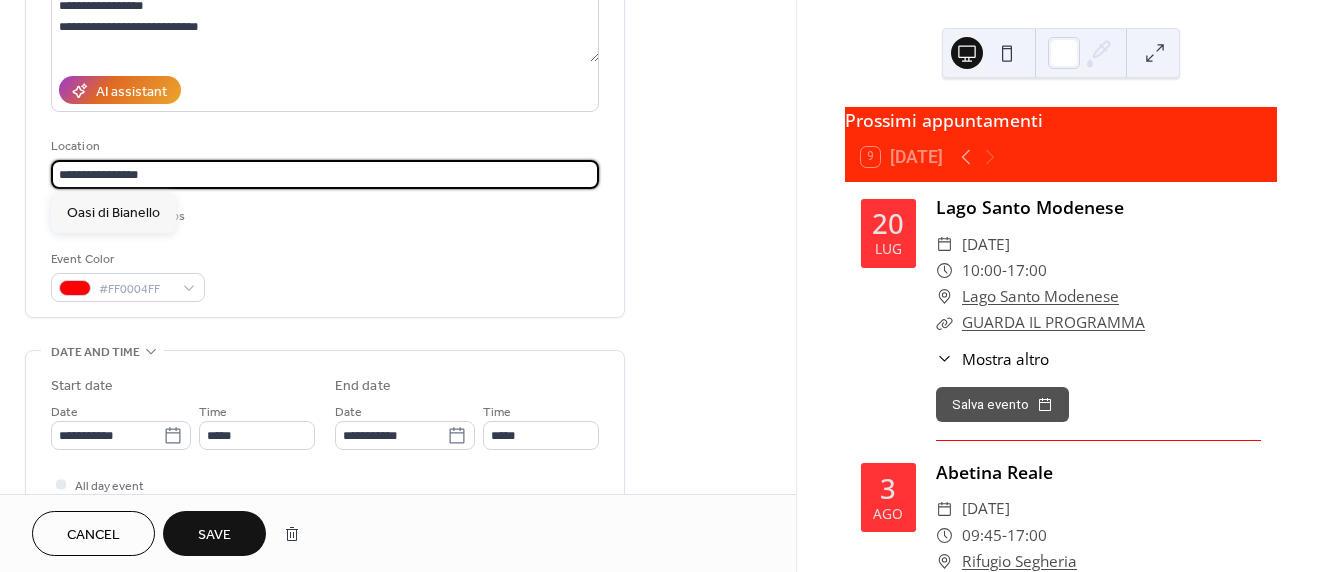 scroll, scrollTop: 0, scrollLeft: 0, axis: both 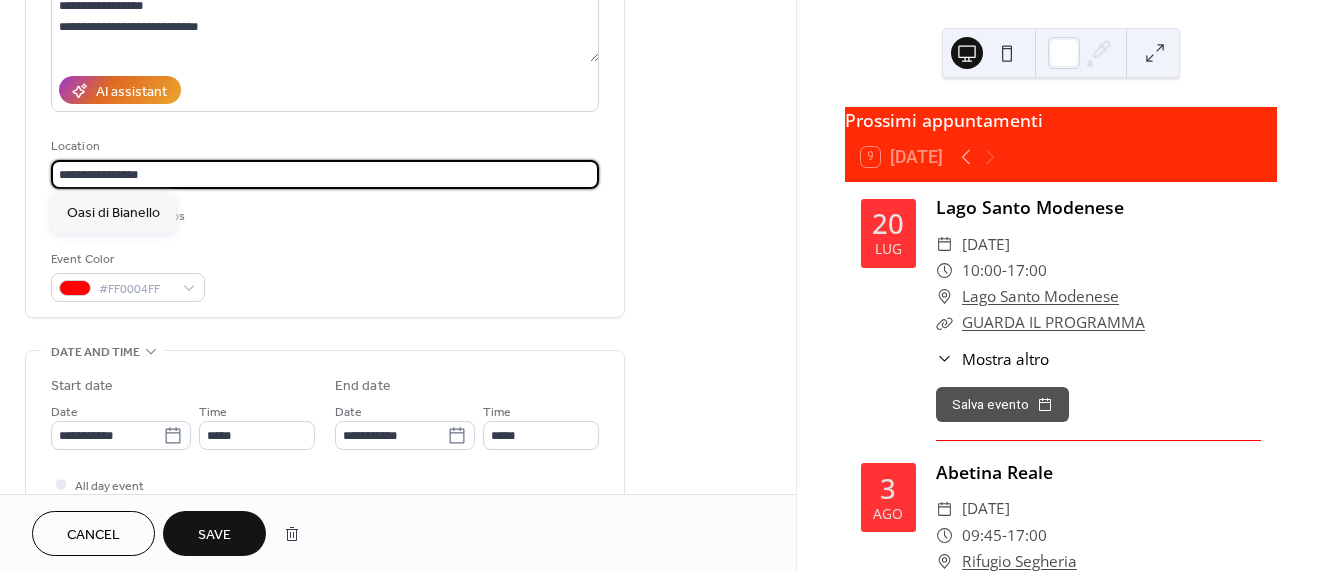 type on "*" 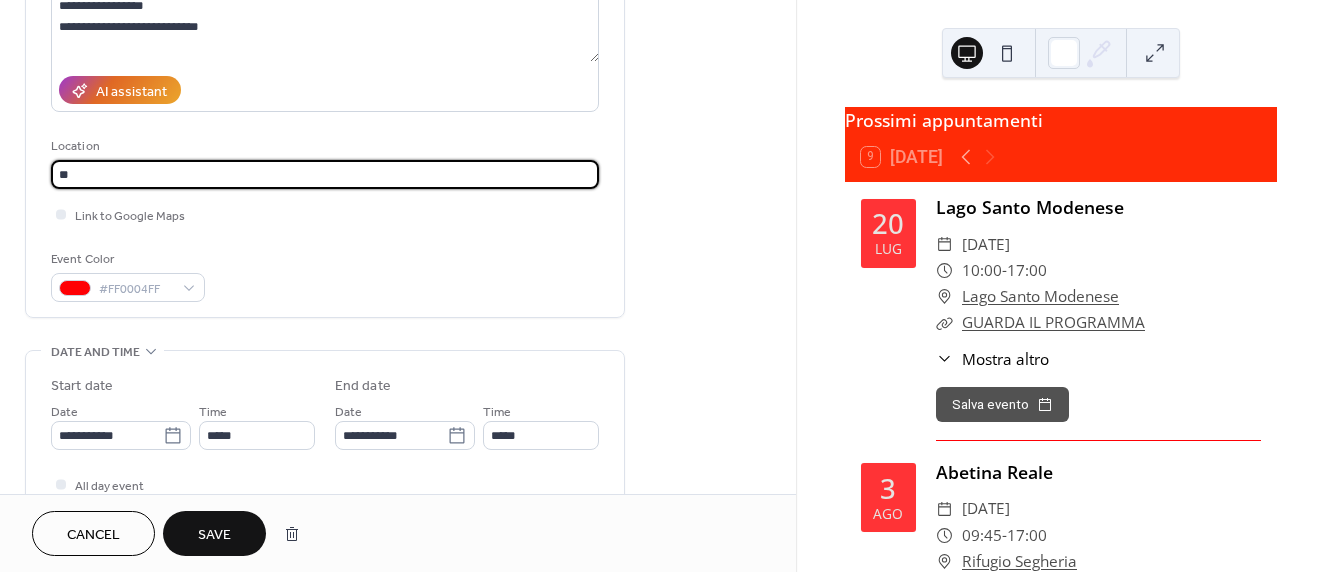 type on "*" 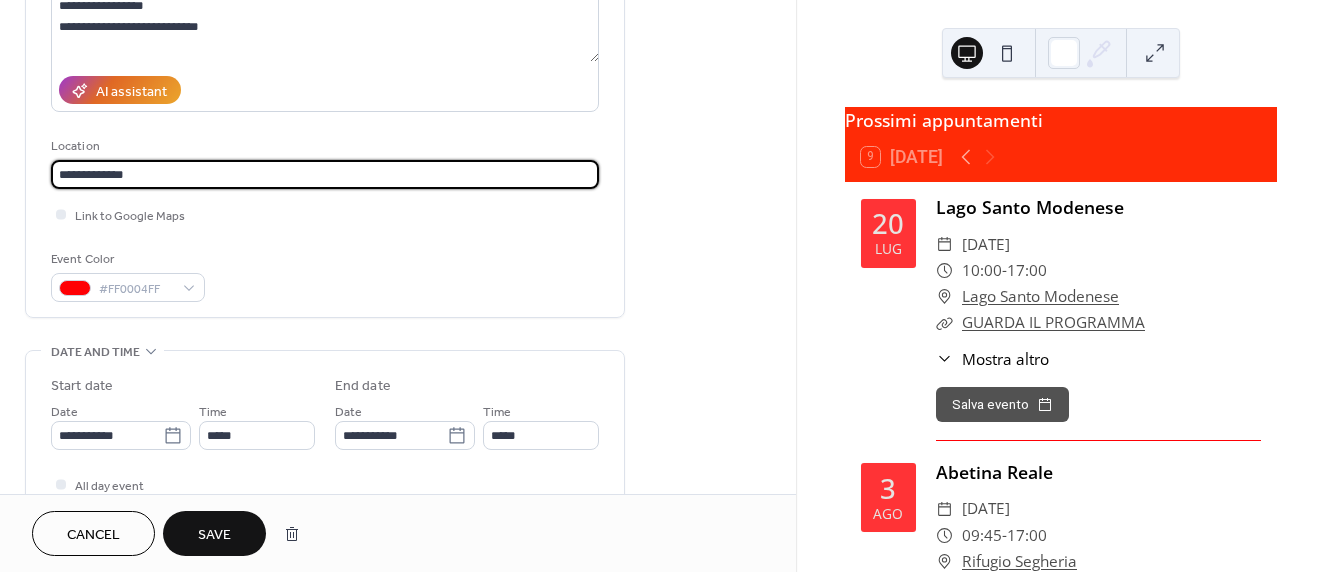 click on "Link to Google Maps" at bounding box center (325, 214) 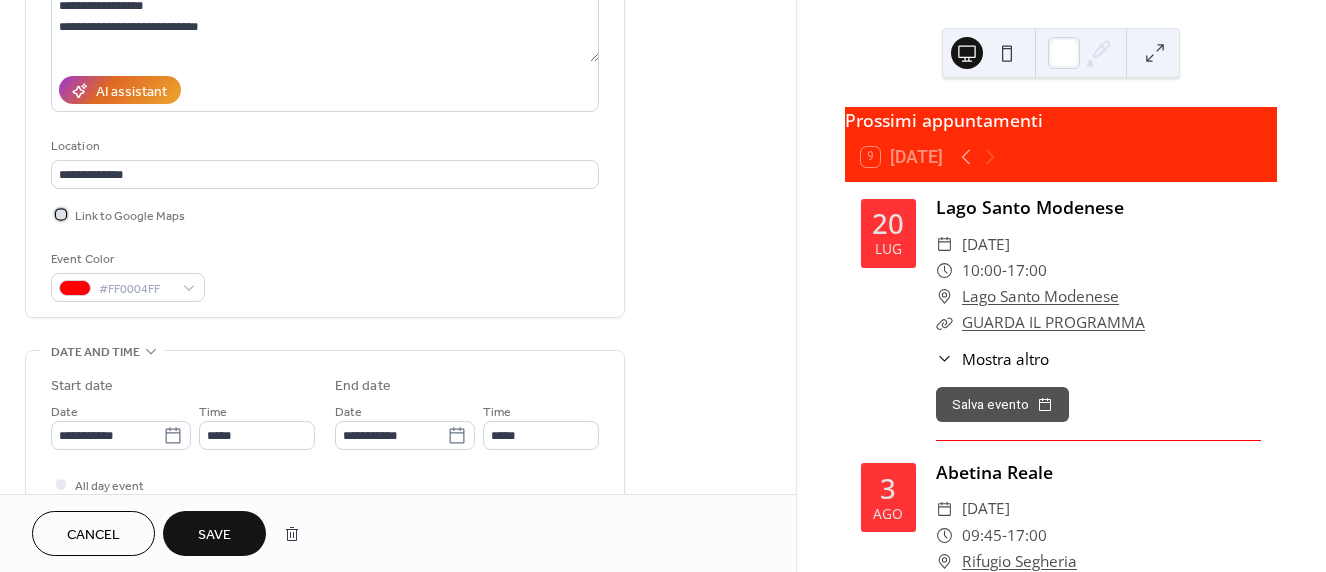 click on "Link to Google Maps" at bounding box center [130, 216] 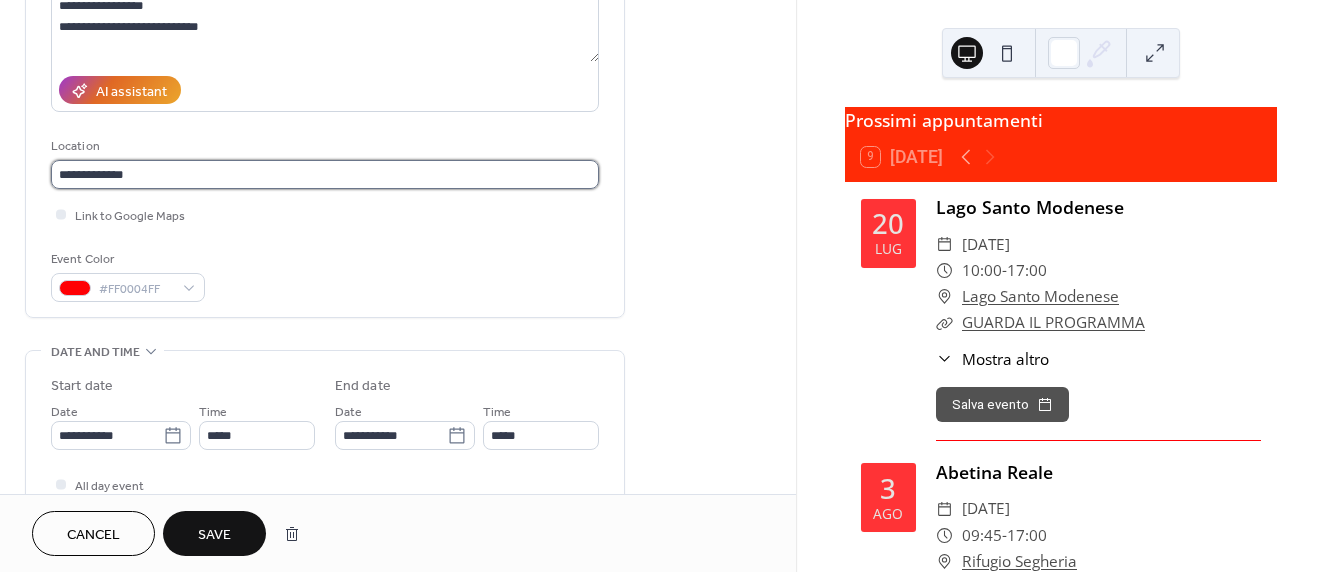 click on "**********" at bounding box center [325, 174] 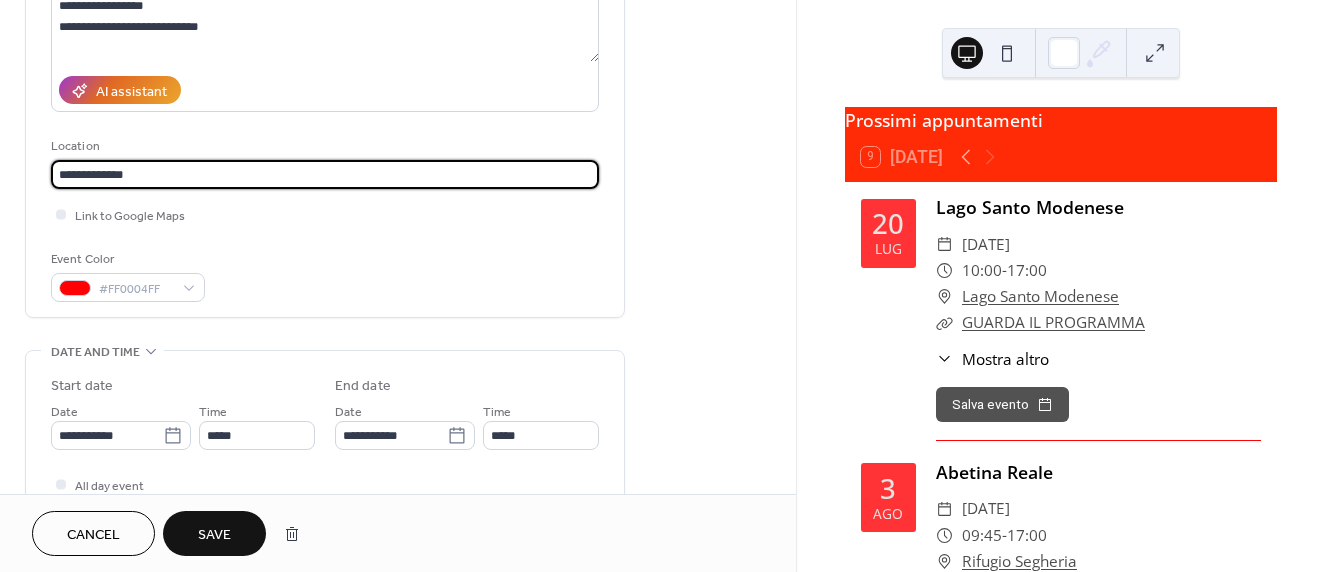 scroll, scrollTop: 1, scrollLeft: 0, axis: vertical 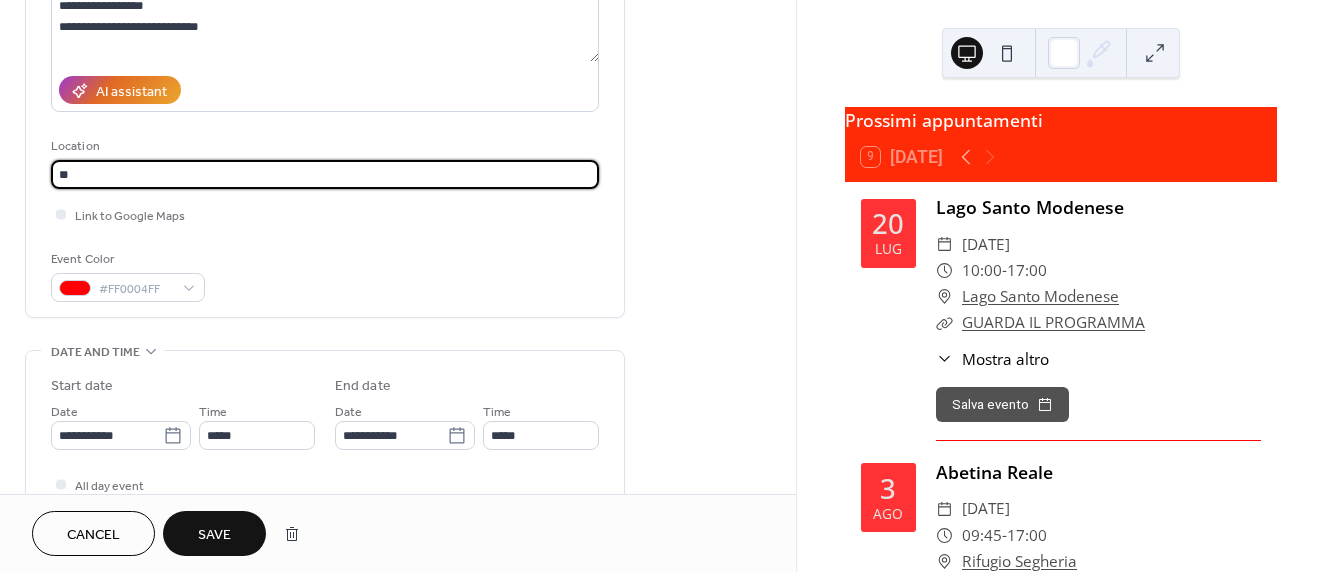 type on "*" 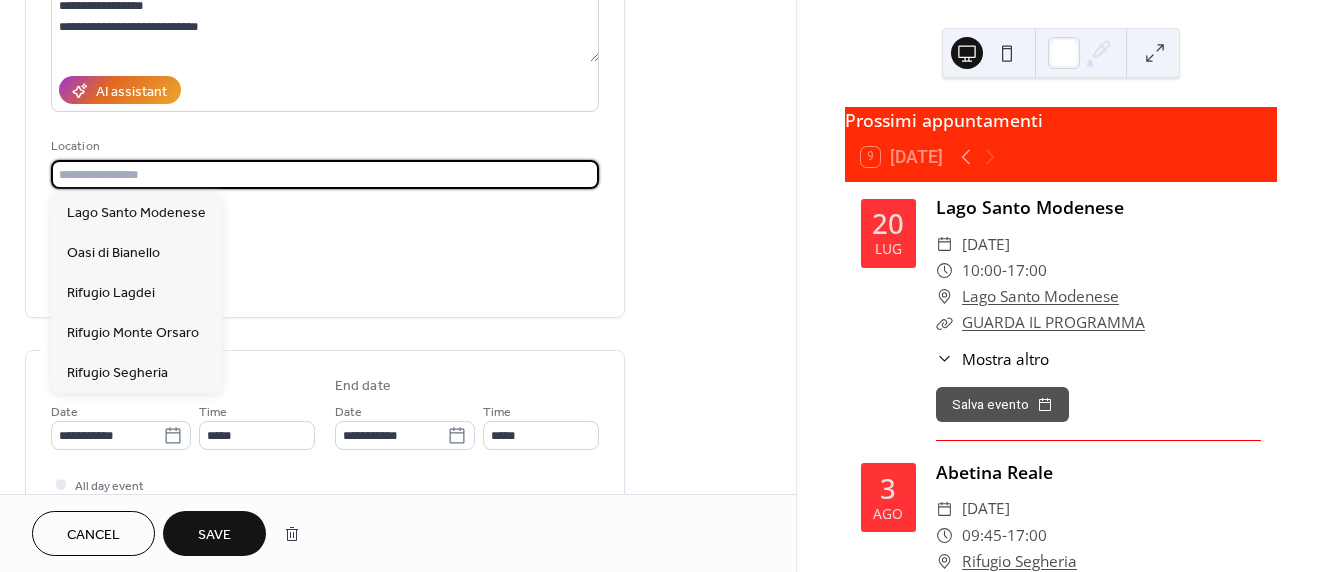 scroll, scrollTop: 0, scrollLeft: 0, axis: both 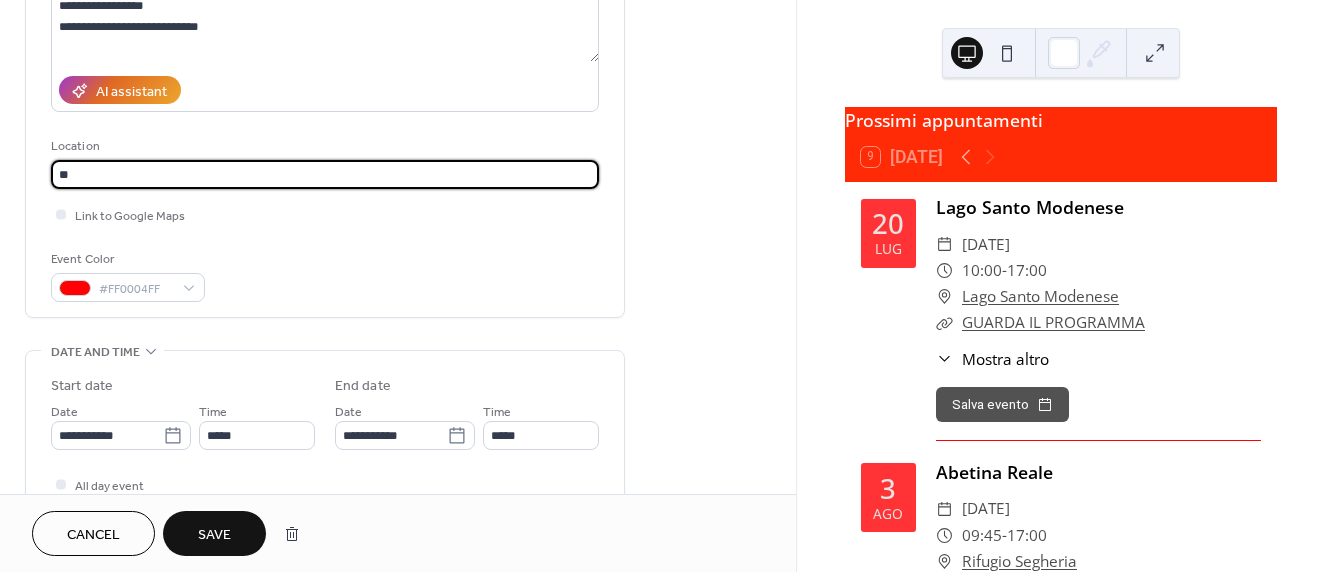 type on "*" 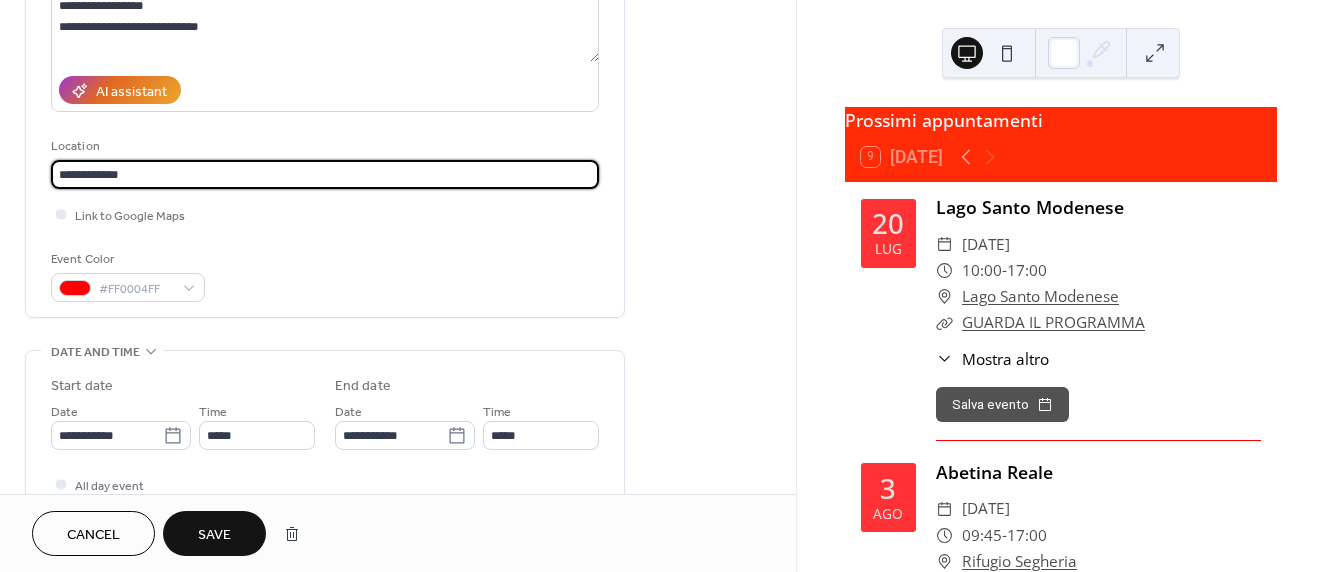 type on "**********" 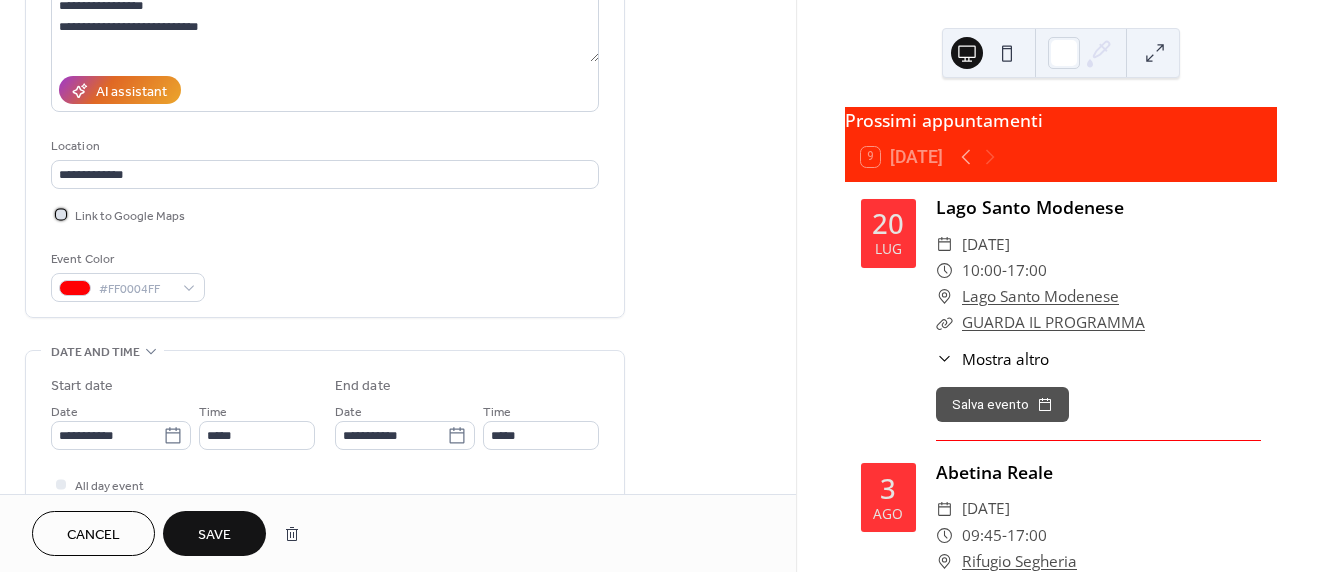 click at bounding box center (61, 214) 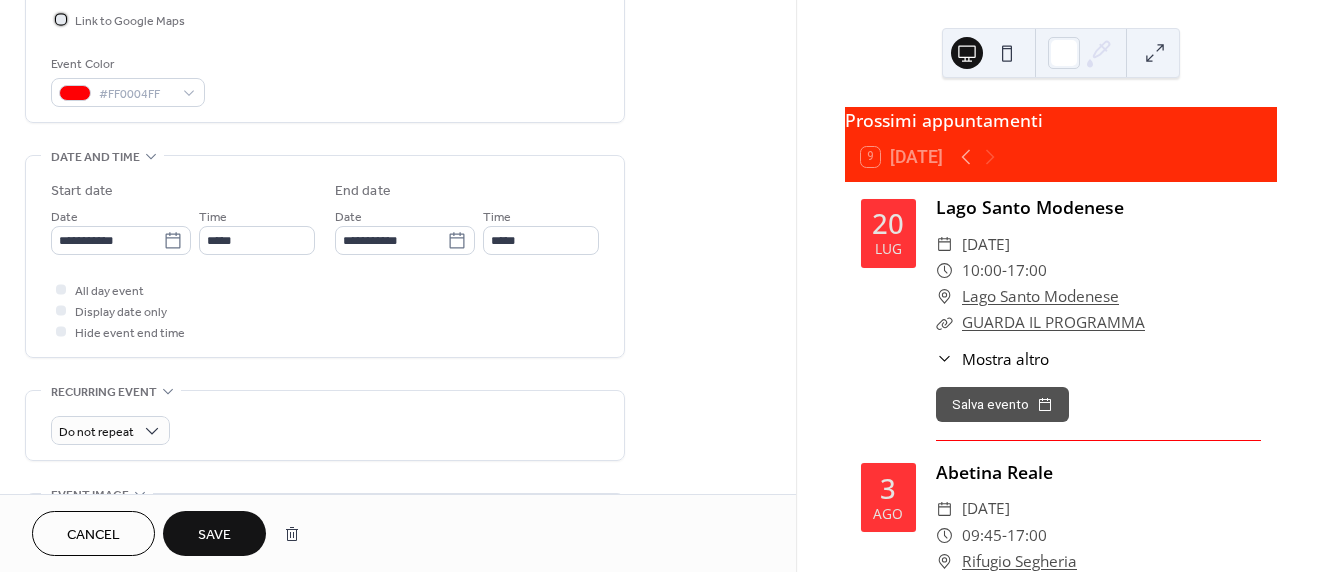 scroll, scrollTop: 500, scrollLeft: 0, axis: vertical 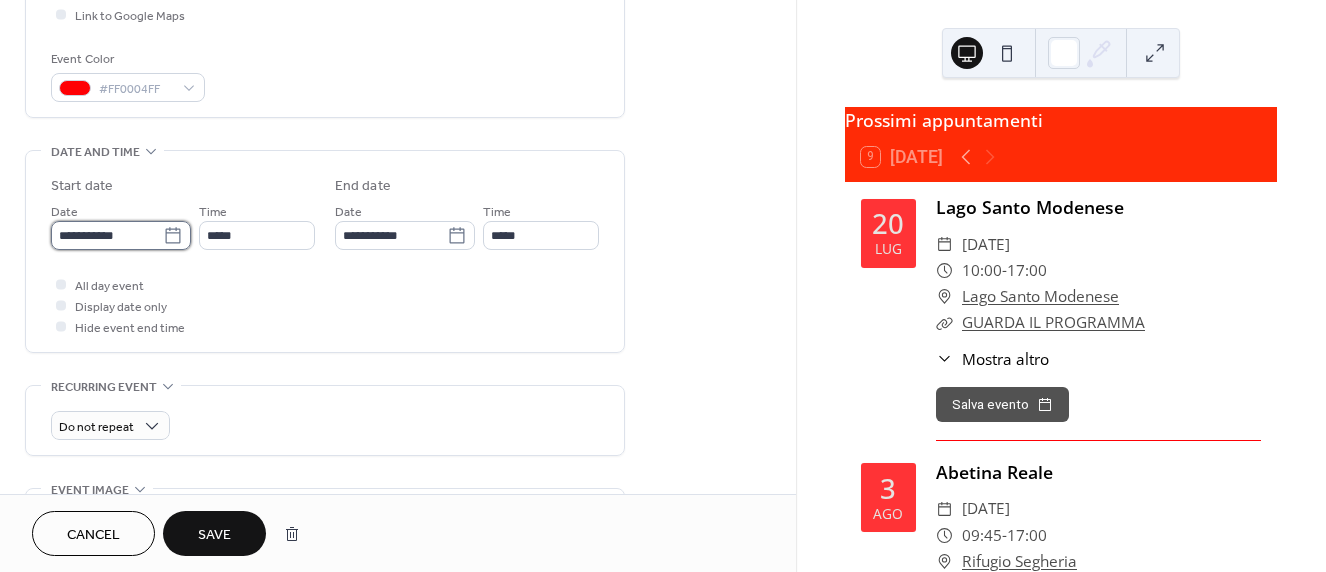 click on "**********" at bounding box center [107, 235] 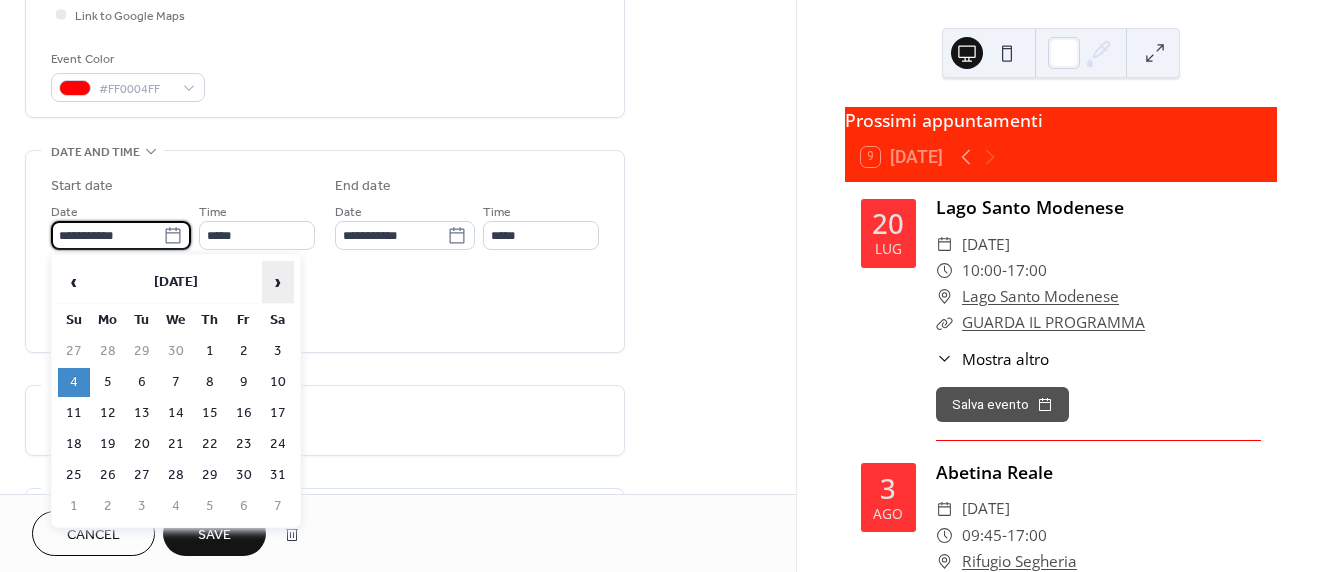 click on "›" at bounding box center (278, 282) 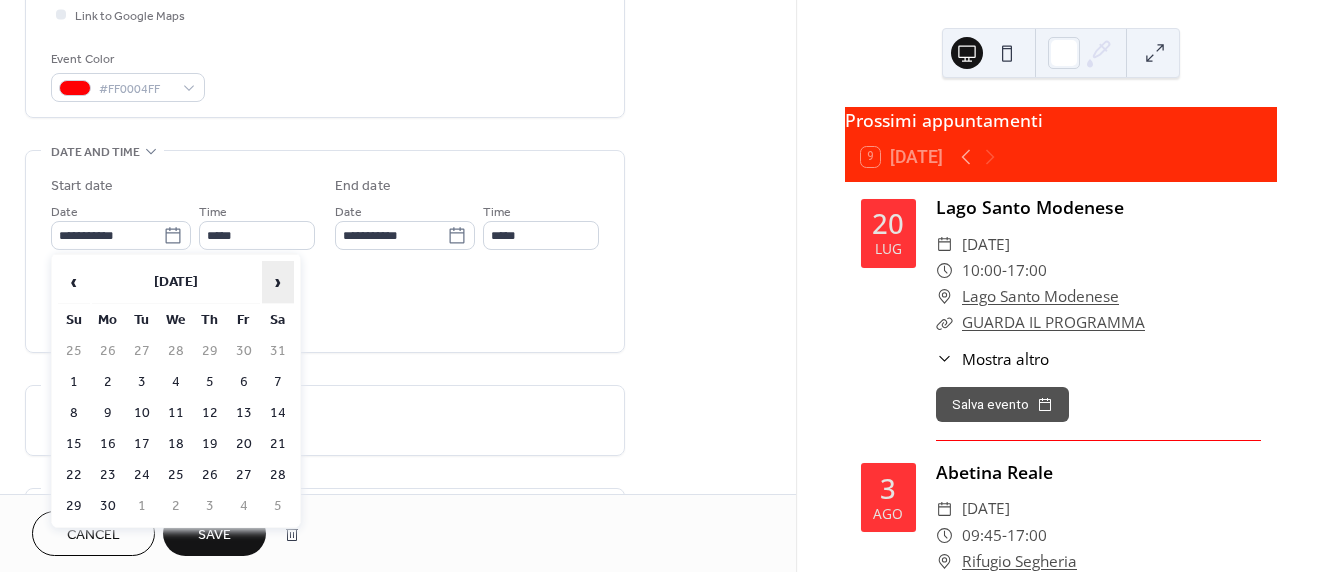 click on "›" at bounding box center [278, 282] 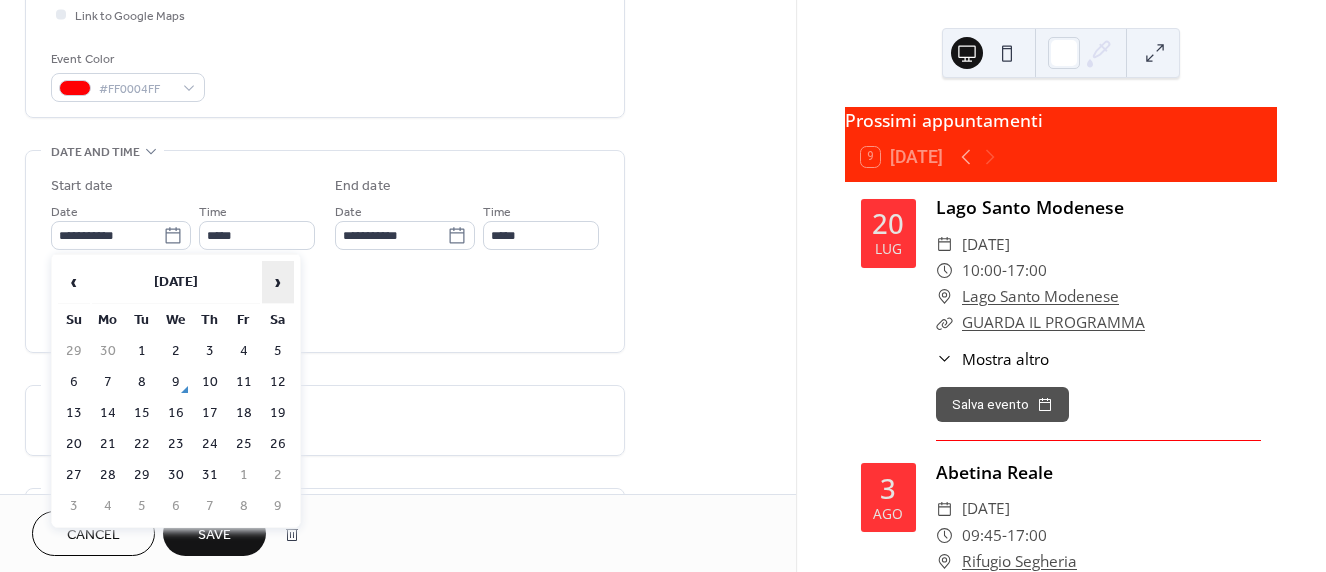 click on "›" at bounding box center [278, 282] 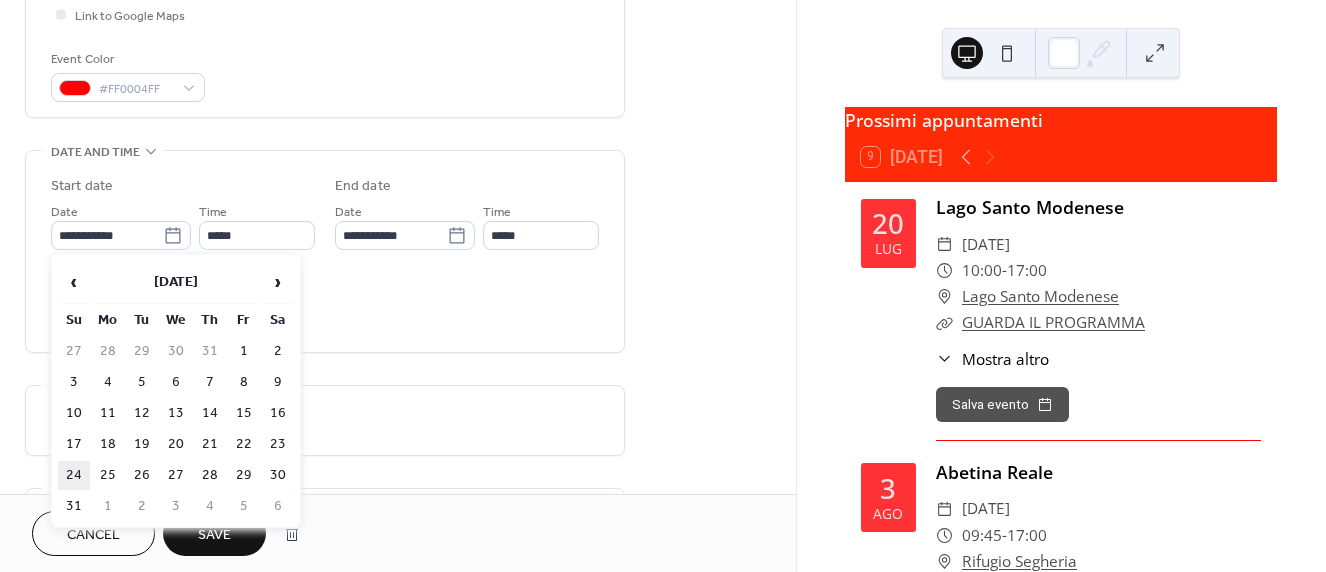 click on "24" at bounding box center (74, 475) 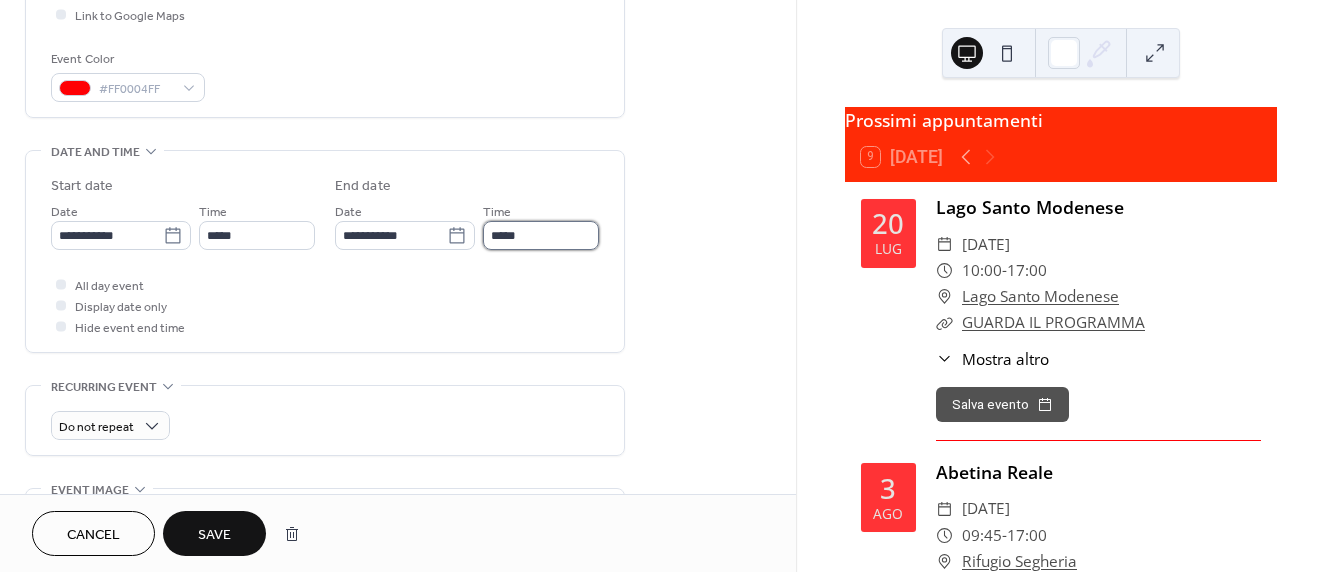 click on "*****" at bounding box center (541, 235) 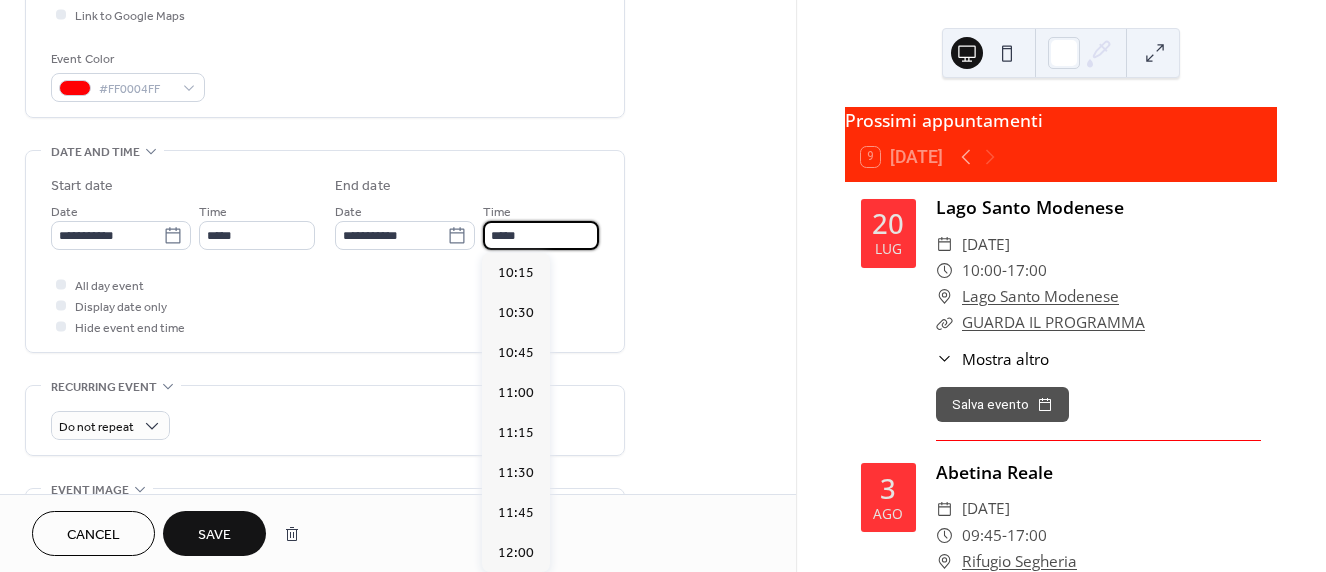scroll, scrollTop: 924, scrollLeft: 0, axis: vertical 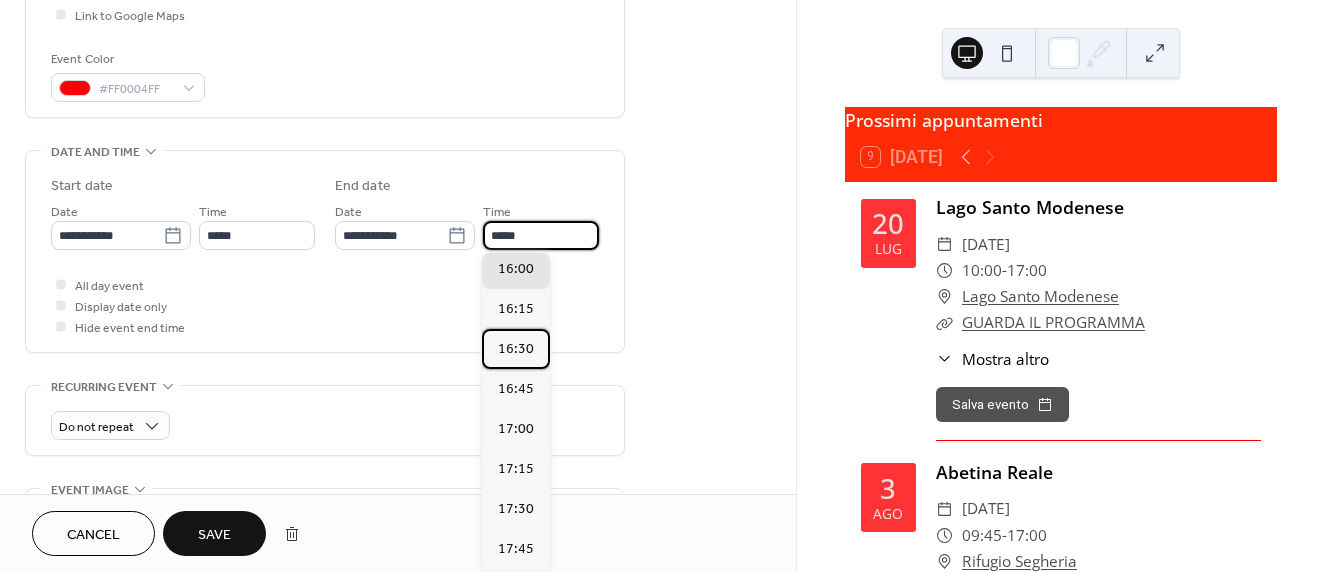 click on "16:30" at bounding box center [516, 349] 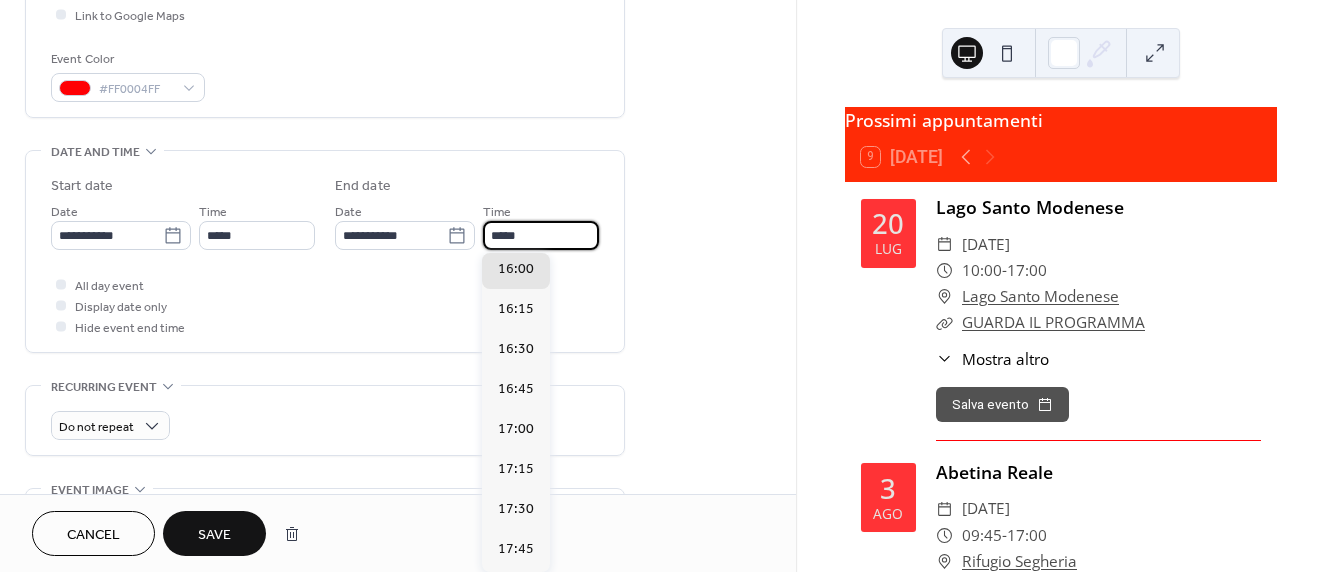 type on "*****" 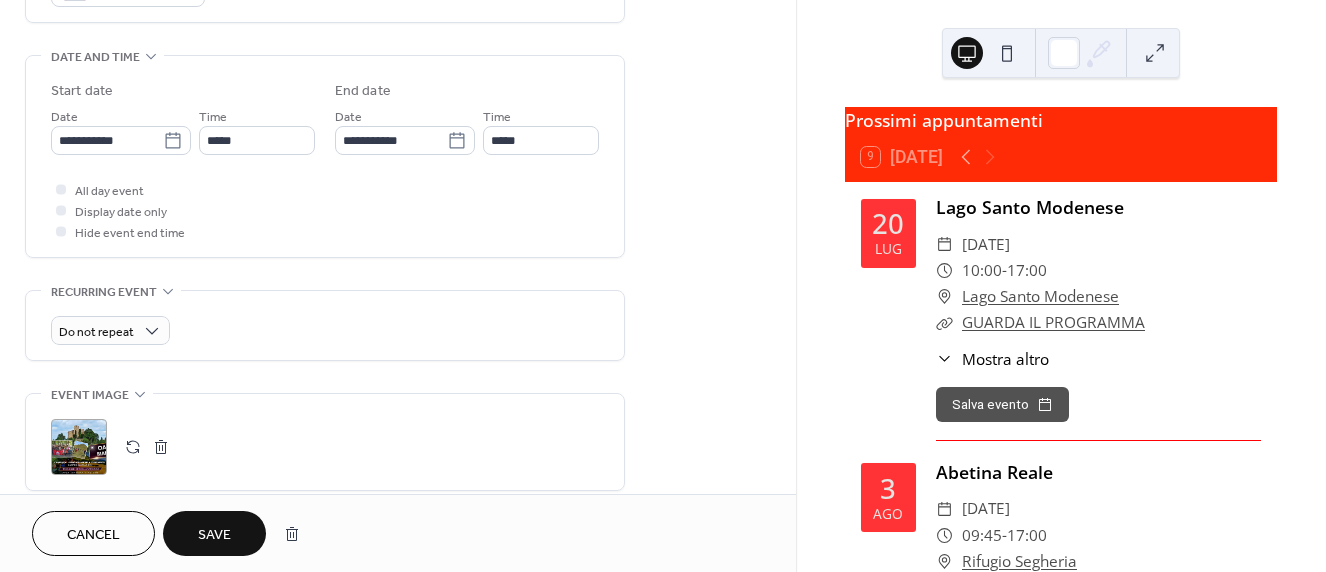 scroll, scrollTop: 600, scrollLeft: 0, axis: vertical 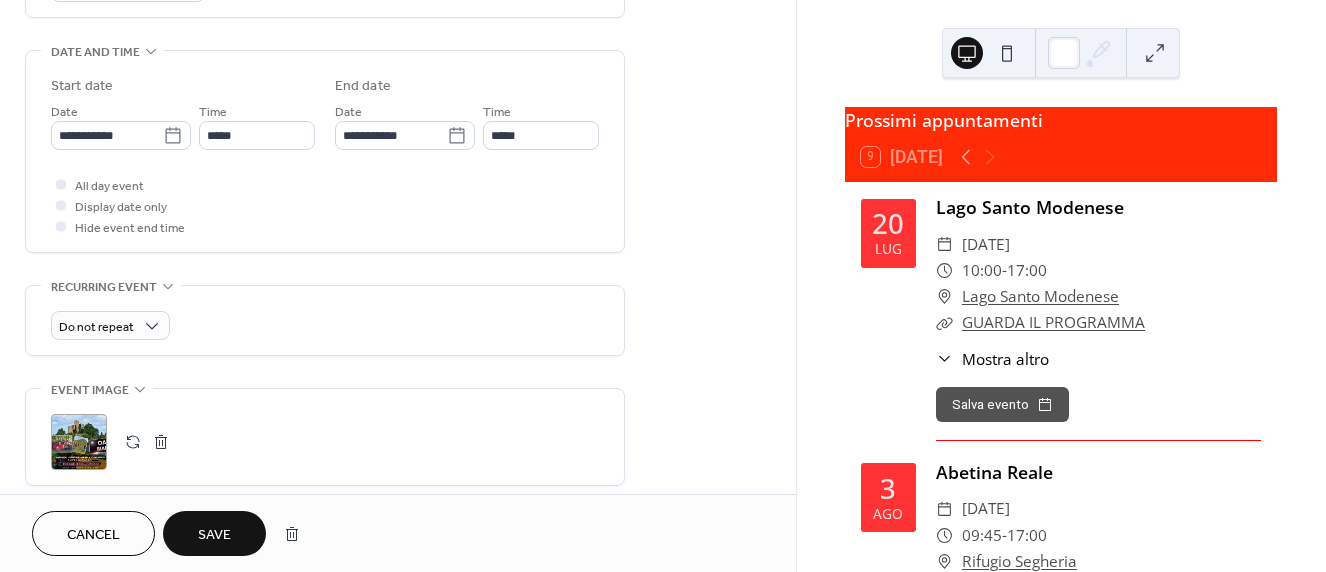 click at bounding box center (161, 442) 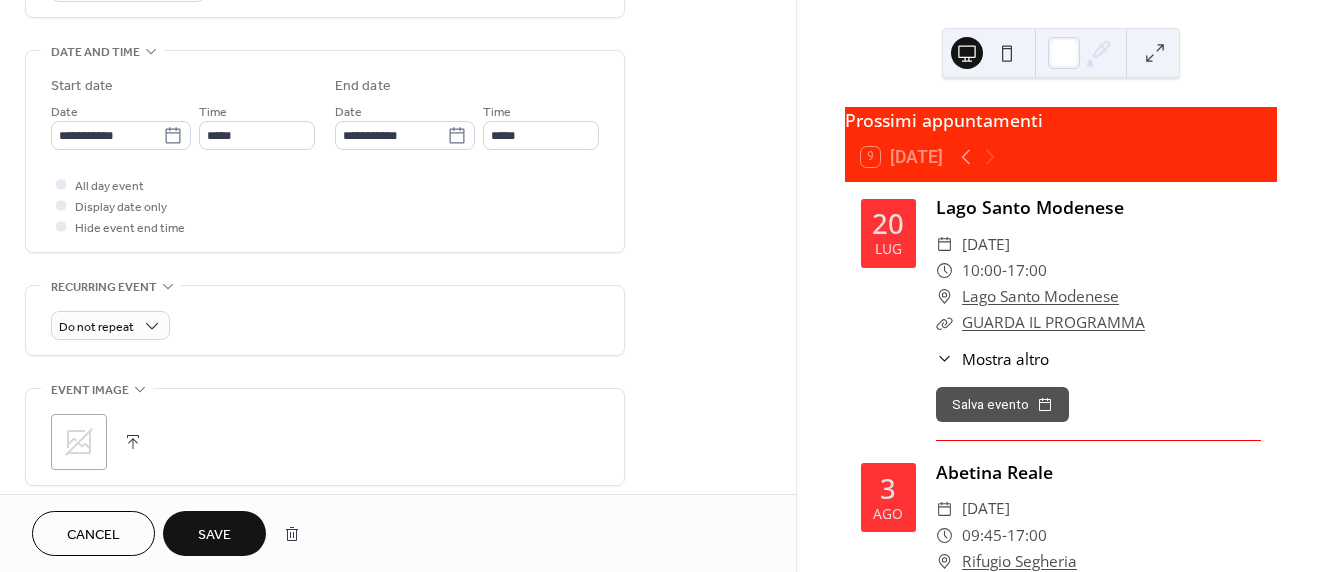 click 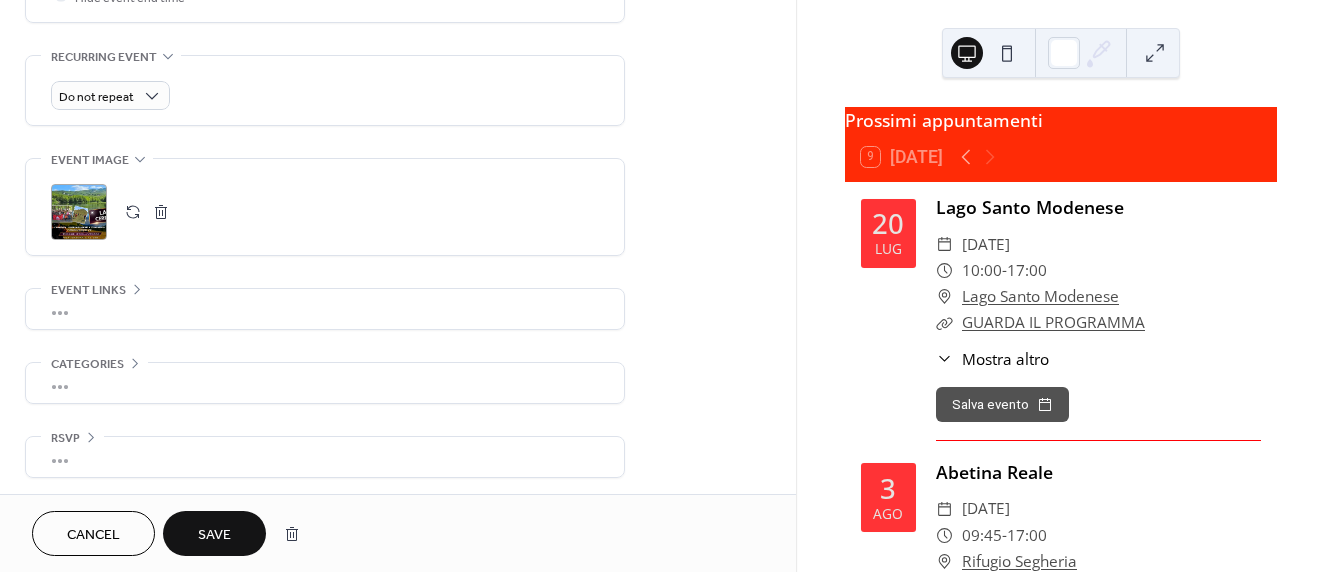 scroll, scrollTop: 832, scrollLeft: 0, axis: vertical 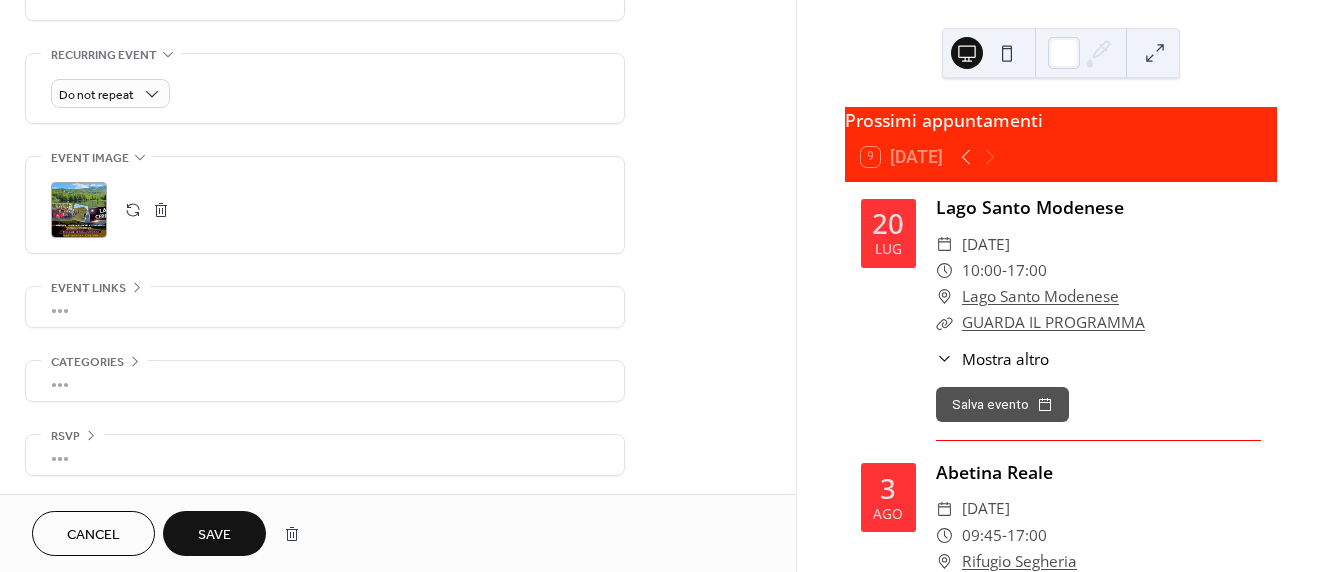 click on "•••" at bounding box center [325, 307] 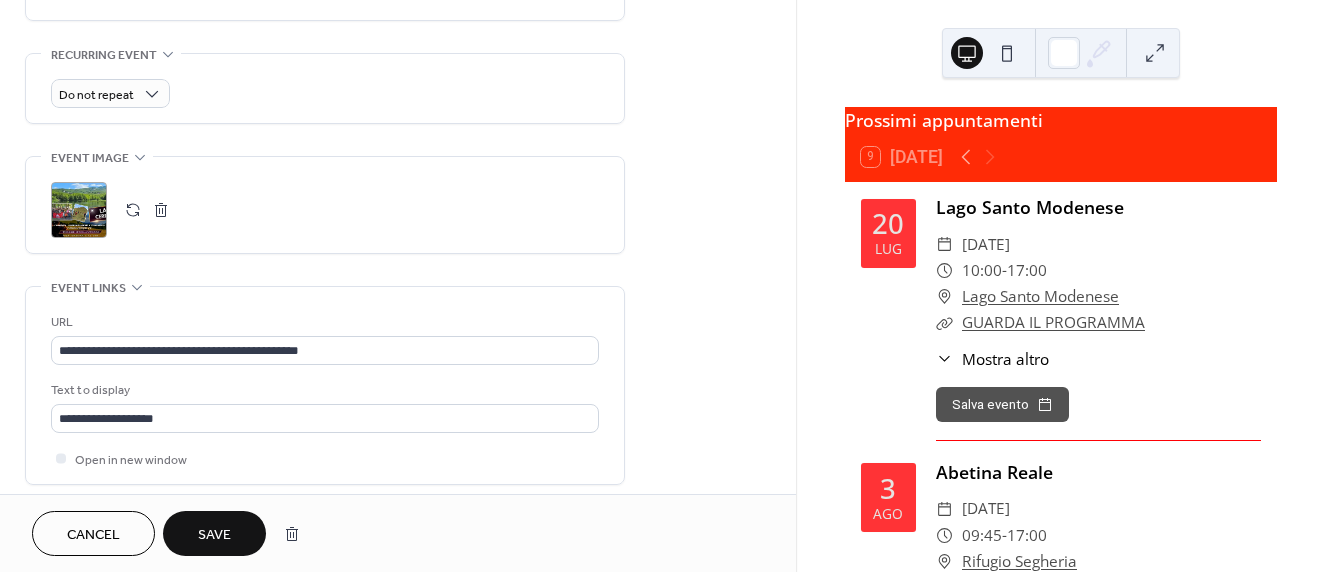 scroll, scrollTop: 832, scrollLeft: 0, axis: vertical 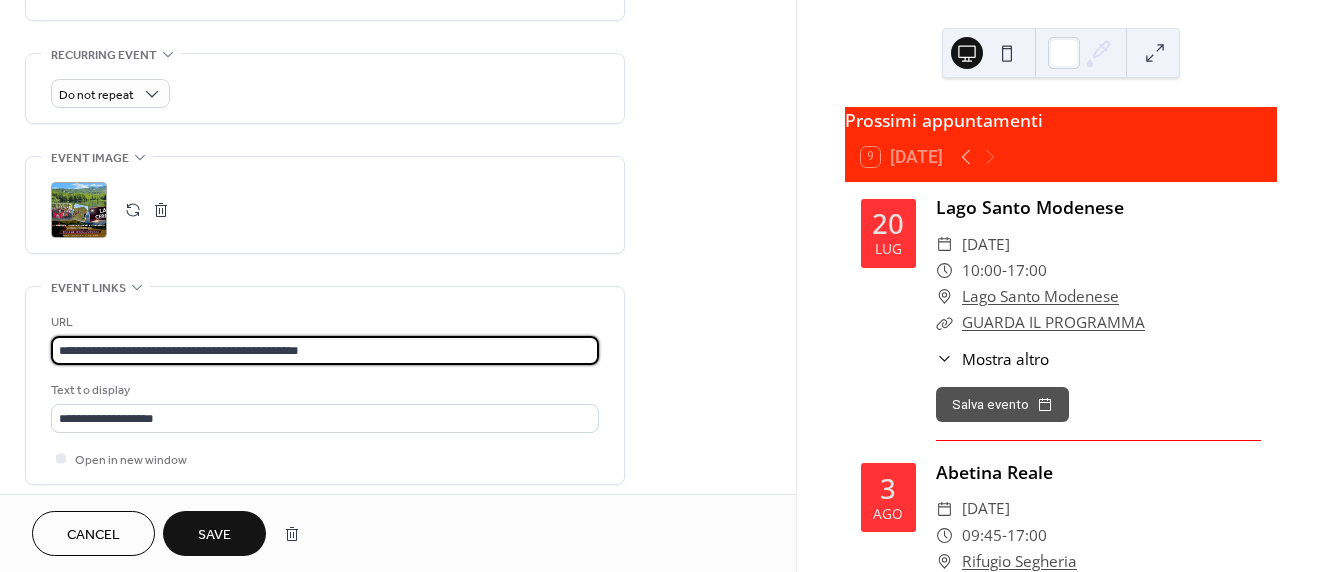click on "**********" at bounding box center (325, 350) 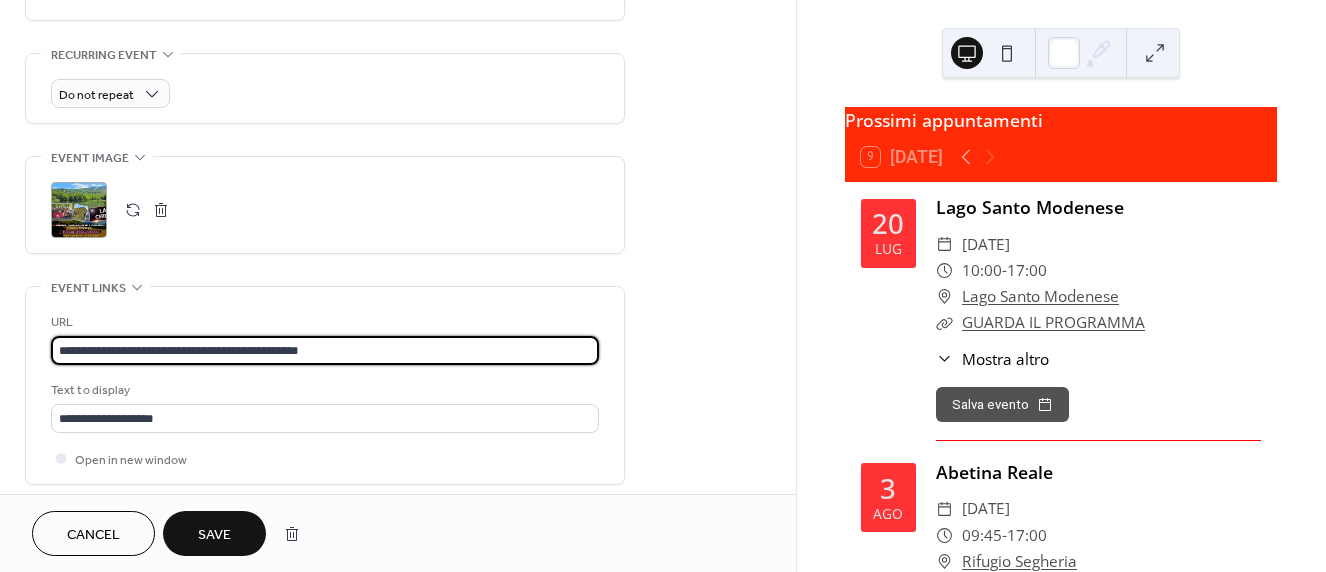 drag, startPoint x: 208, startPoint y: 358, endPoint x: 28, endPoint y: 359, distance: 180.00278 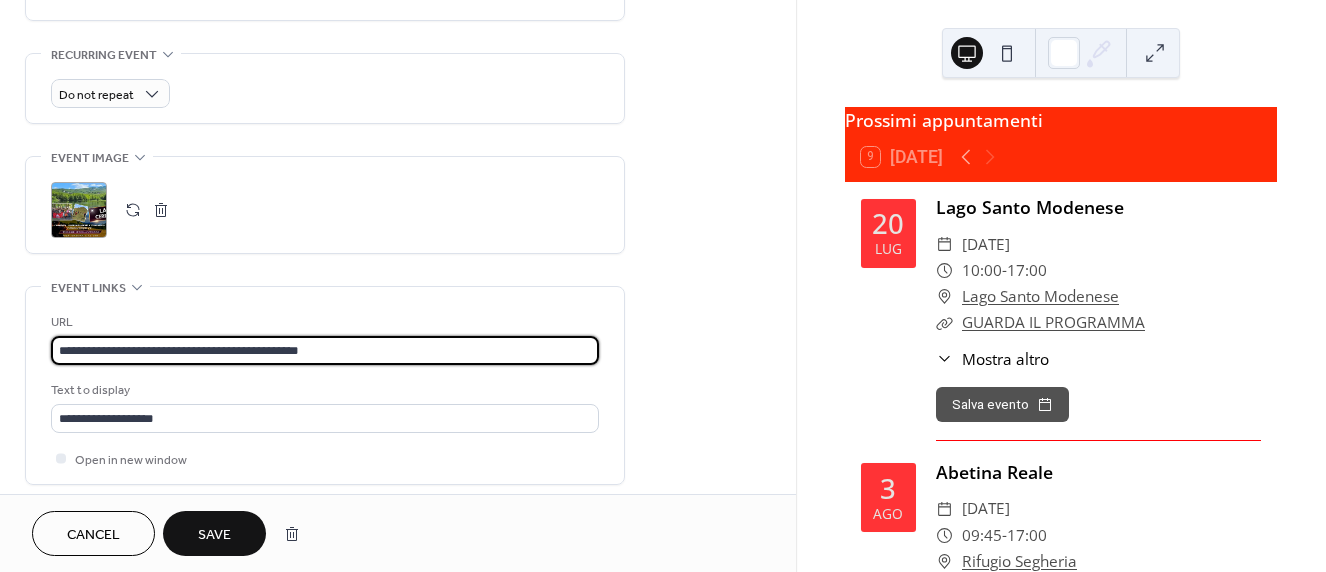 click on "**********" at bounding box center [325, 385] 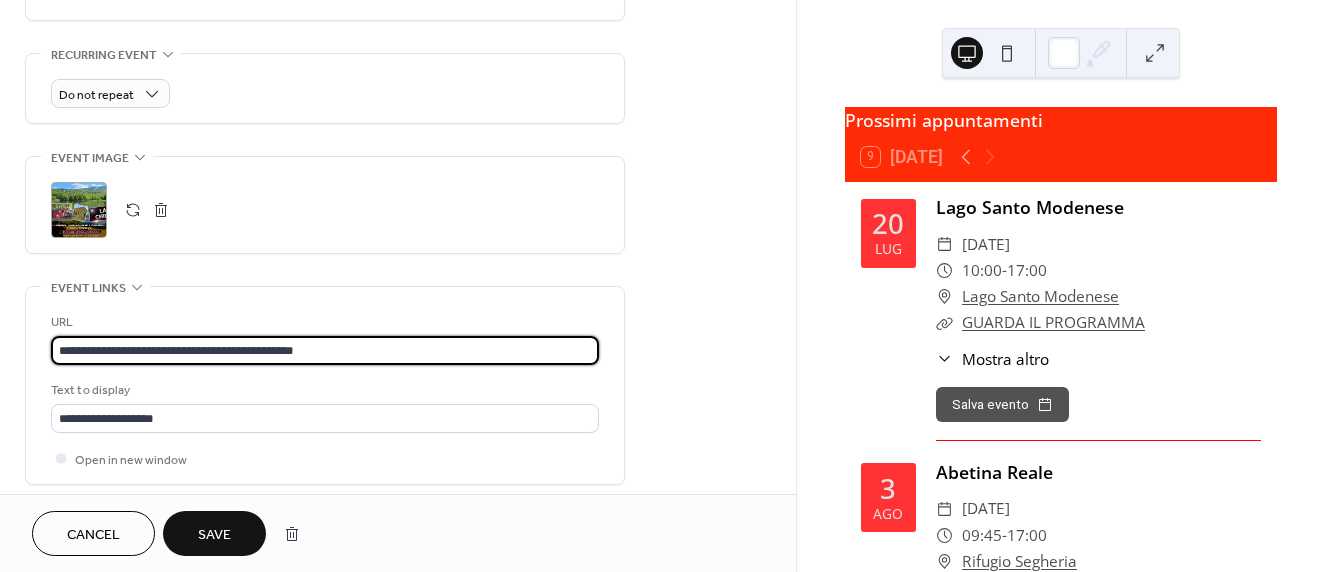 type on "**********" 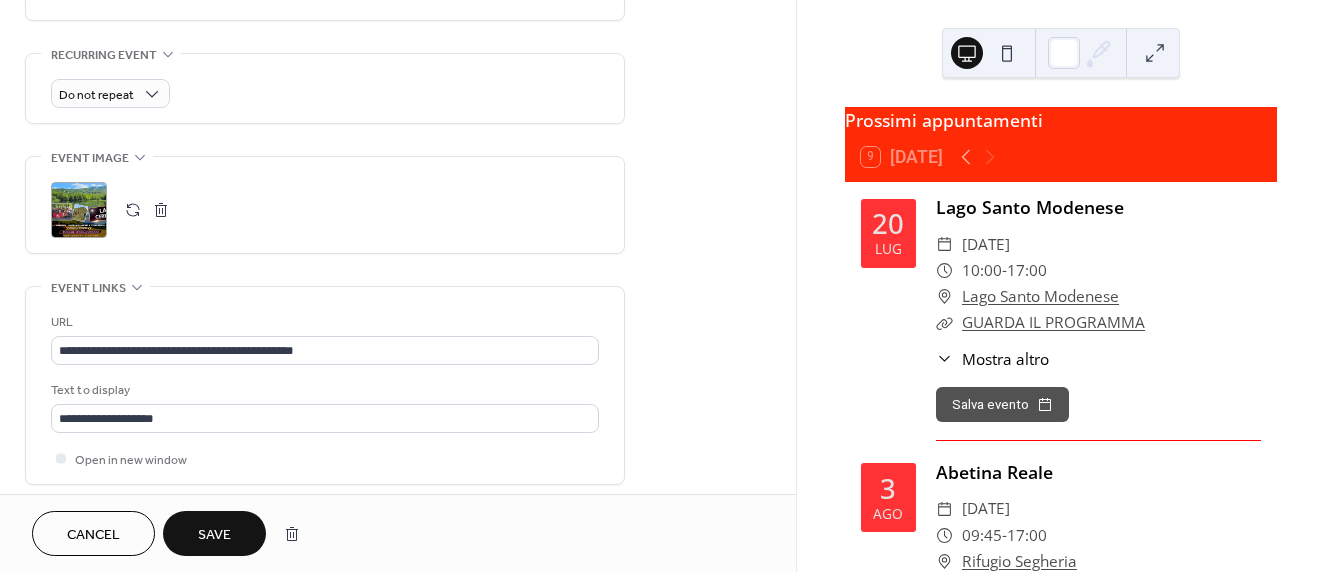 scroll, scrollTop: 0, scrollLeft: 0, axis: both 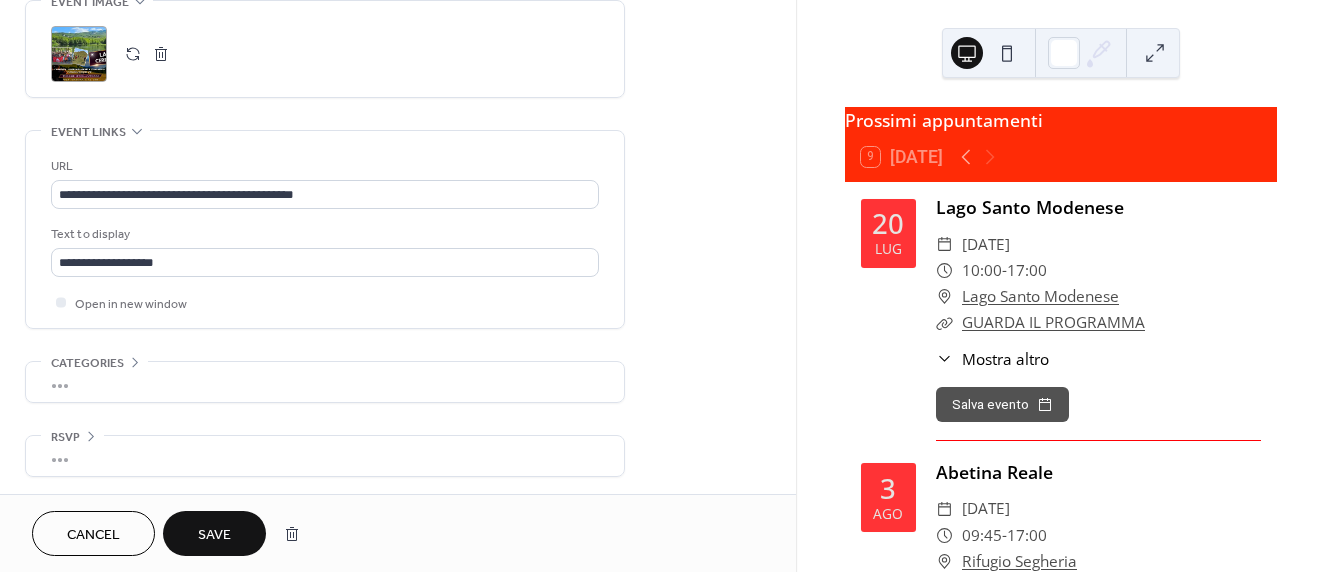 click on "•••" at bounding box center [325, 382] 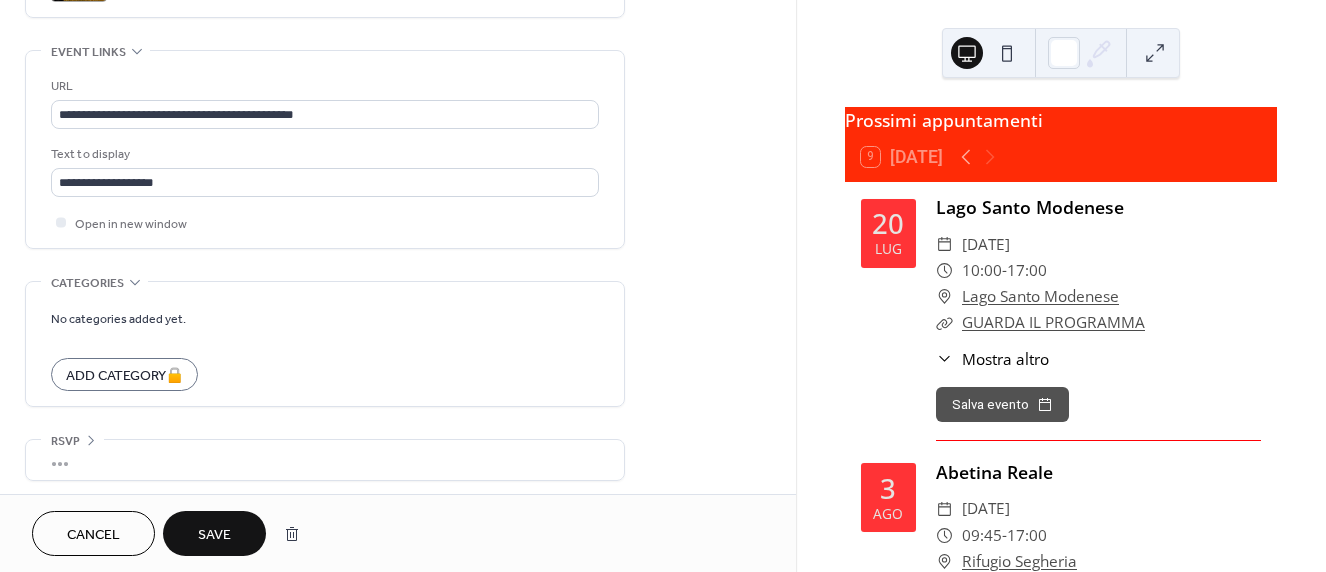 scroll, scrollTop: 1072, scrollLeft: 0, axis: vertical 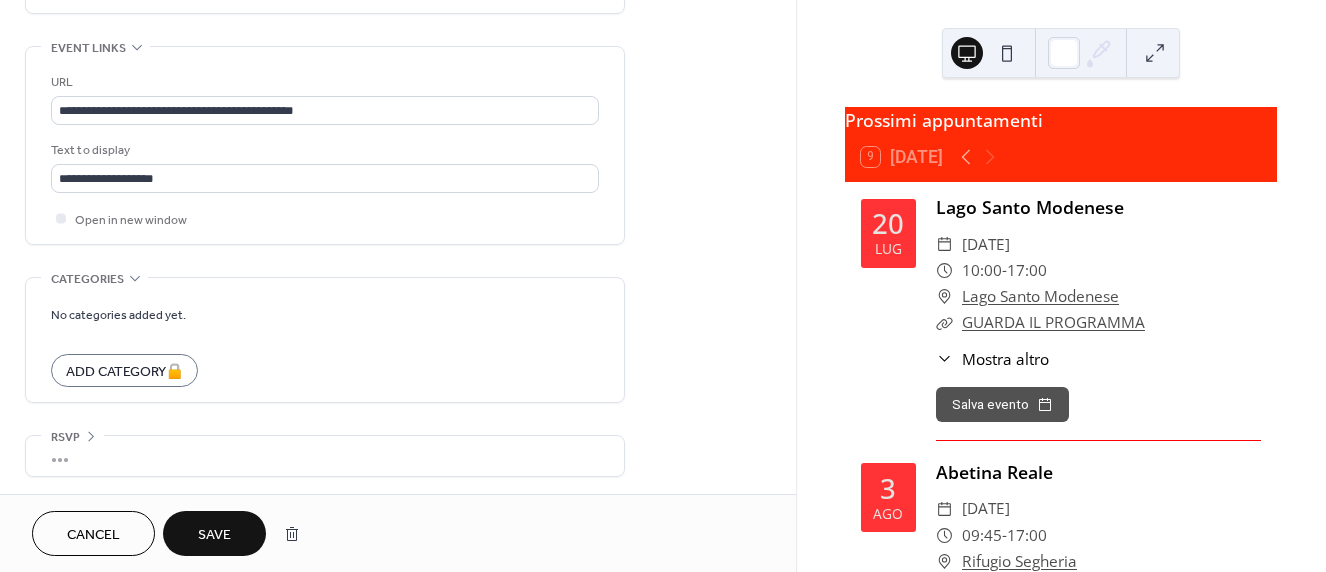 click on "•••" at bounding box center [325, 456] 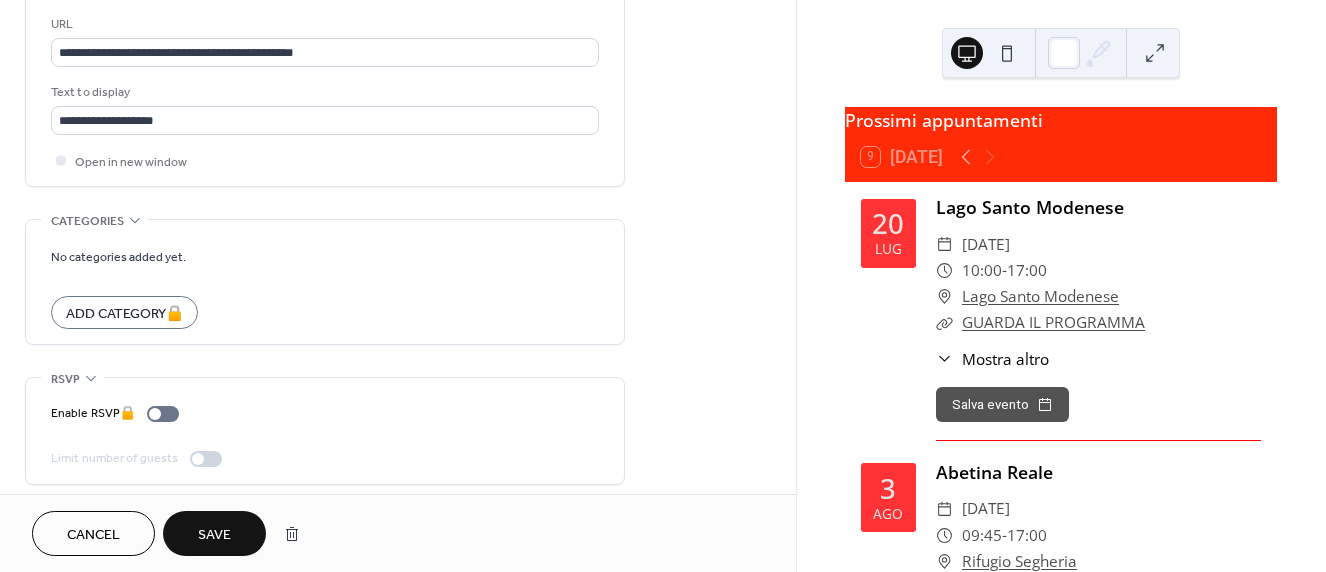 scroll, scrollTop: 1138, scrollLeft: 0, axis: vertical 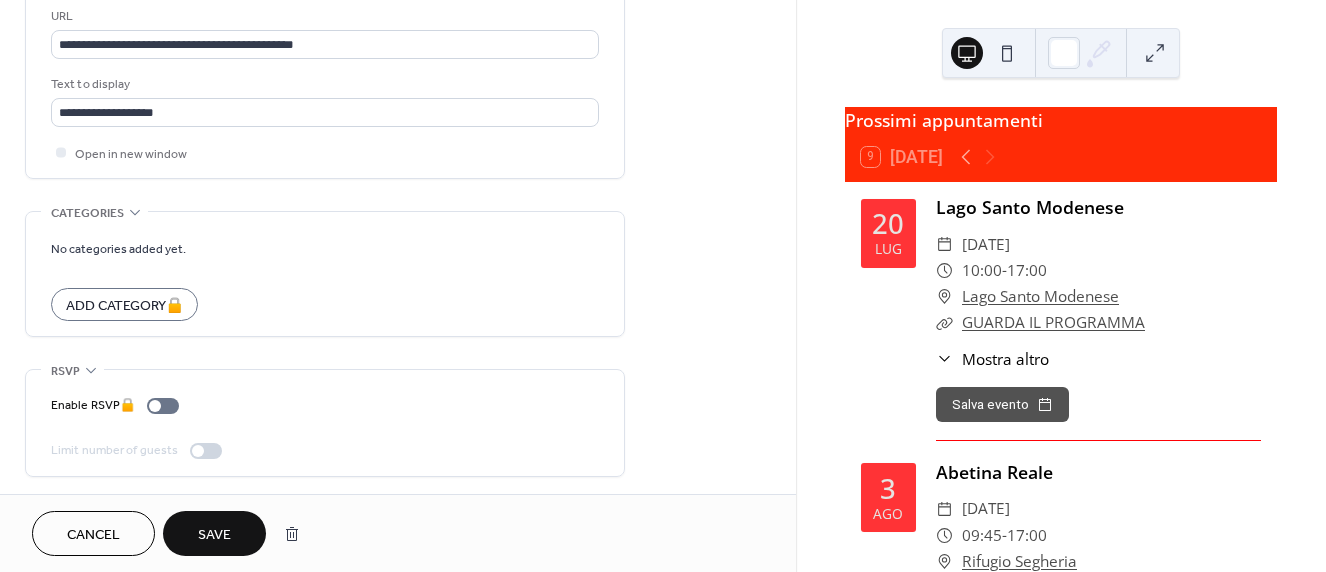 click on "Save" at bounding box center [214, 535] 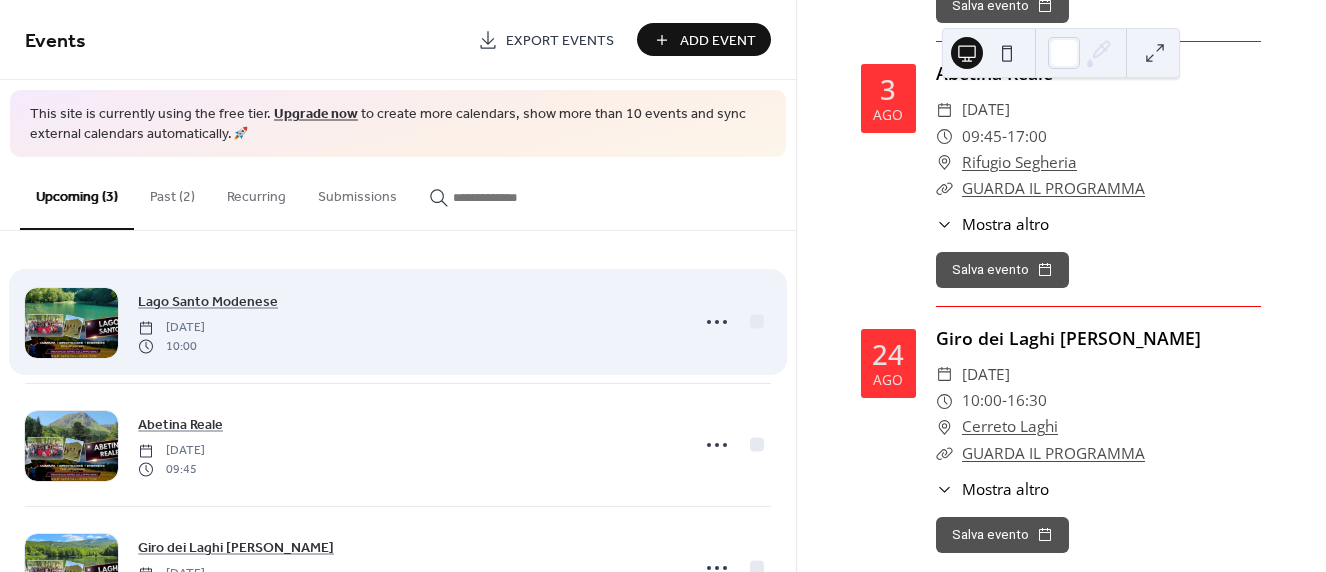 scroll, scrollTop: 400, scrollLeft: 0, axis: vertical 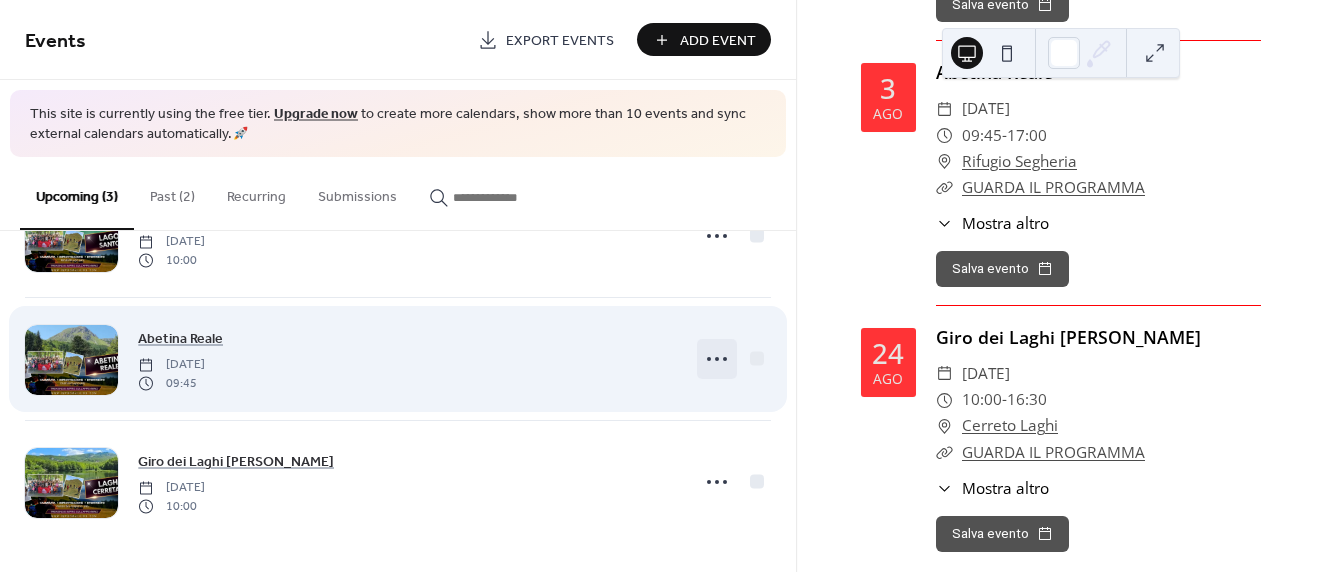 click 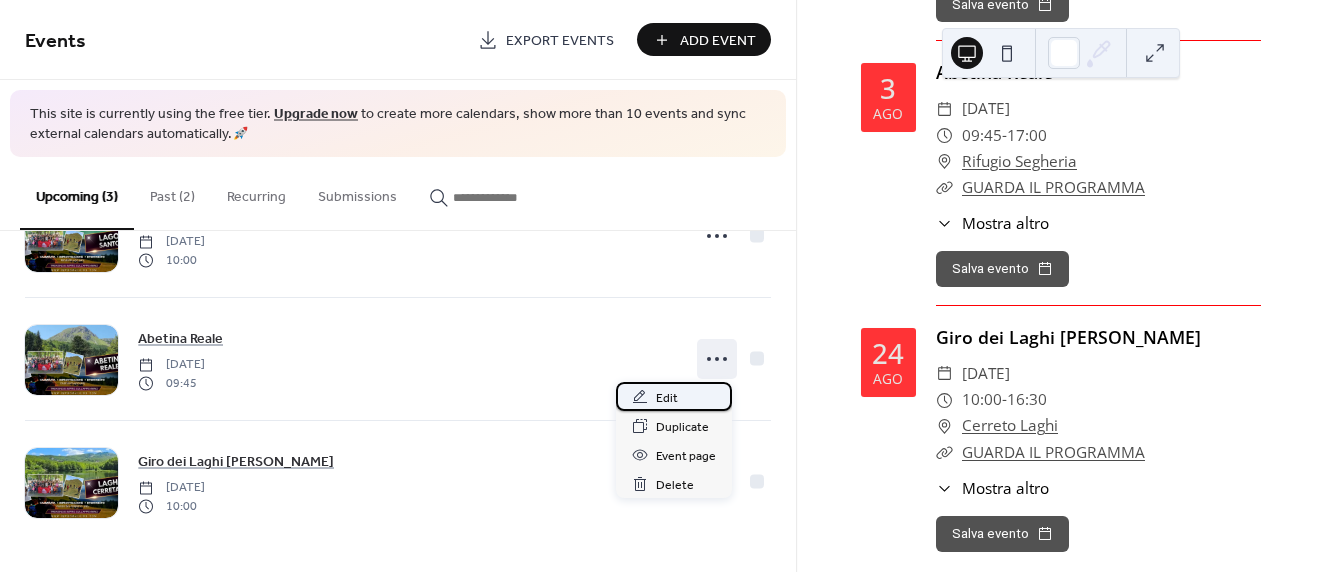 click on "Edit" at bounding box center [667, 398] 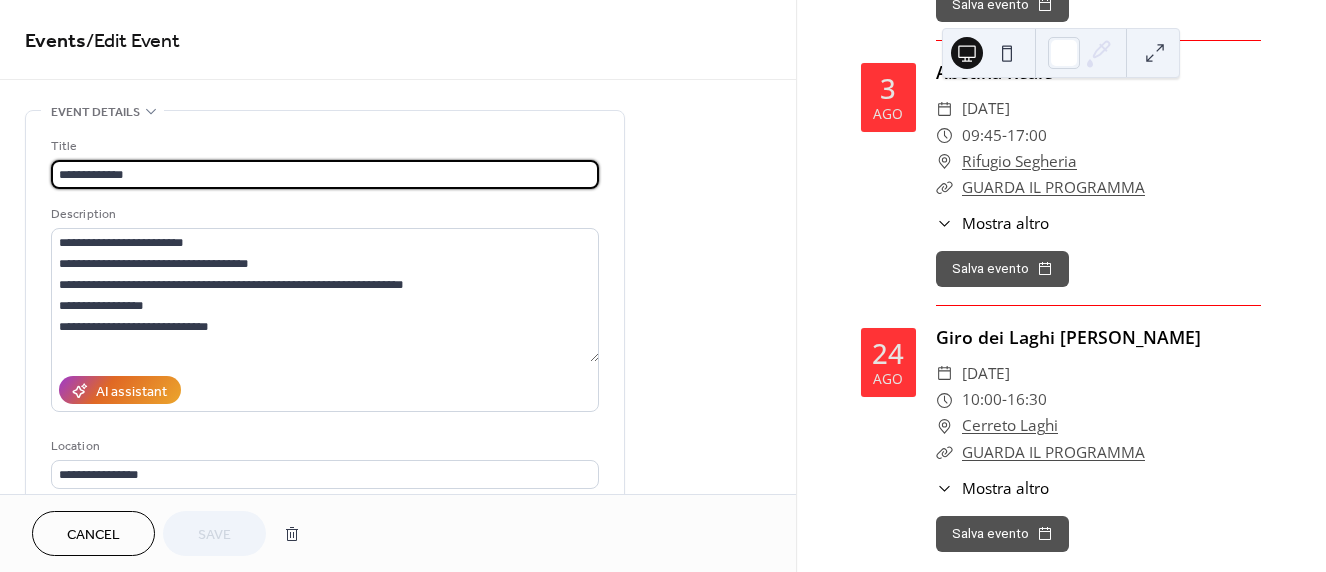 click on "**********" at bounding box center (398, 872) 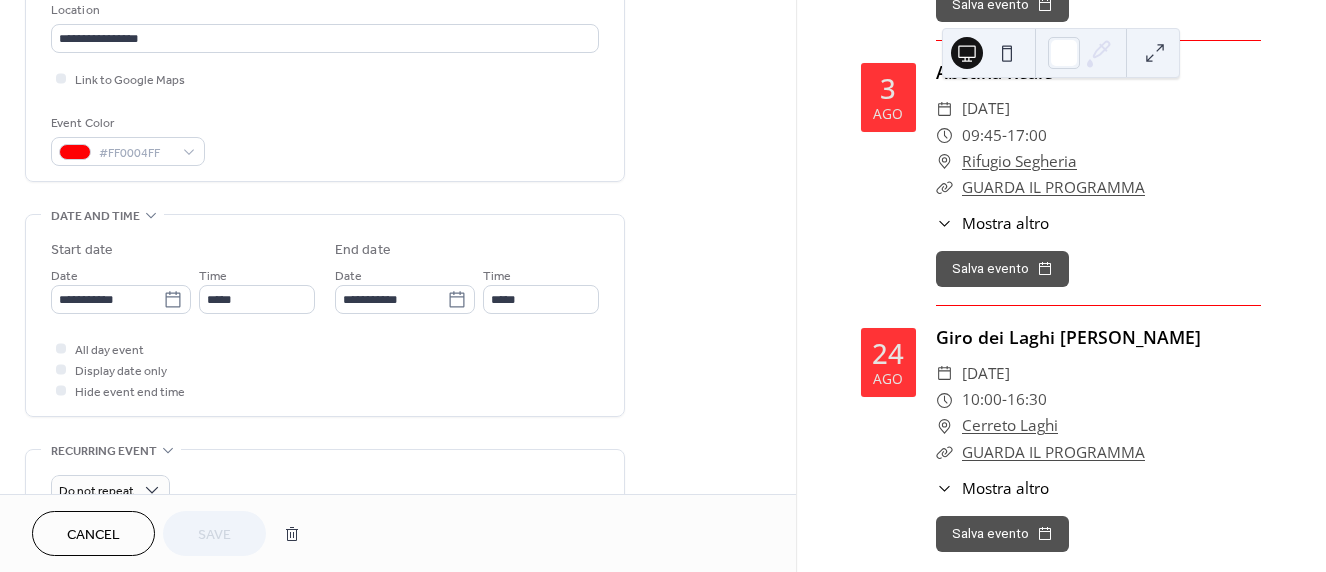 scroll, scrollTop: 500, scrollLeft: 0, axis: vertical 